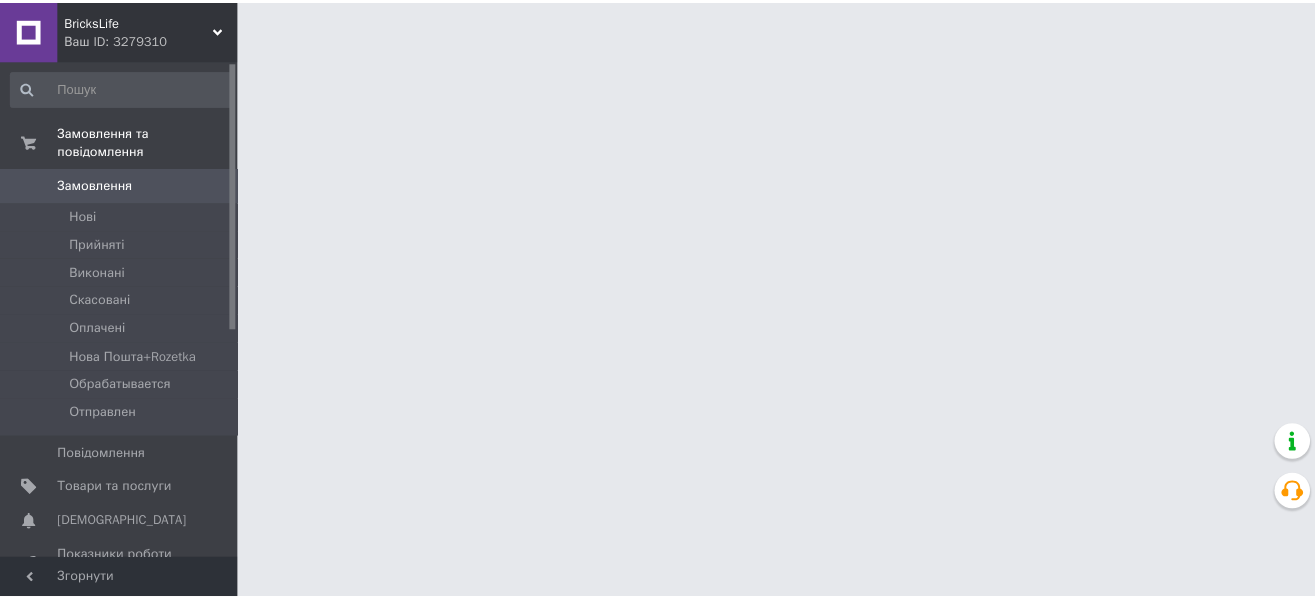 scroll, scrollTop: 0, scrollLeft: 0, axis: both 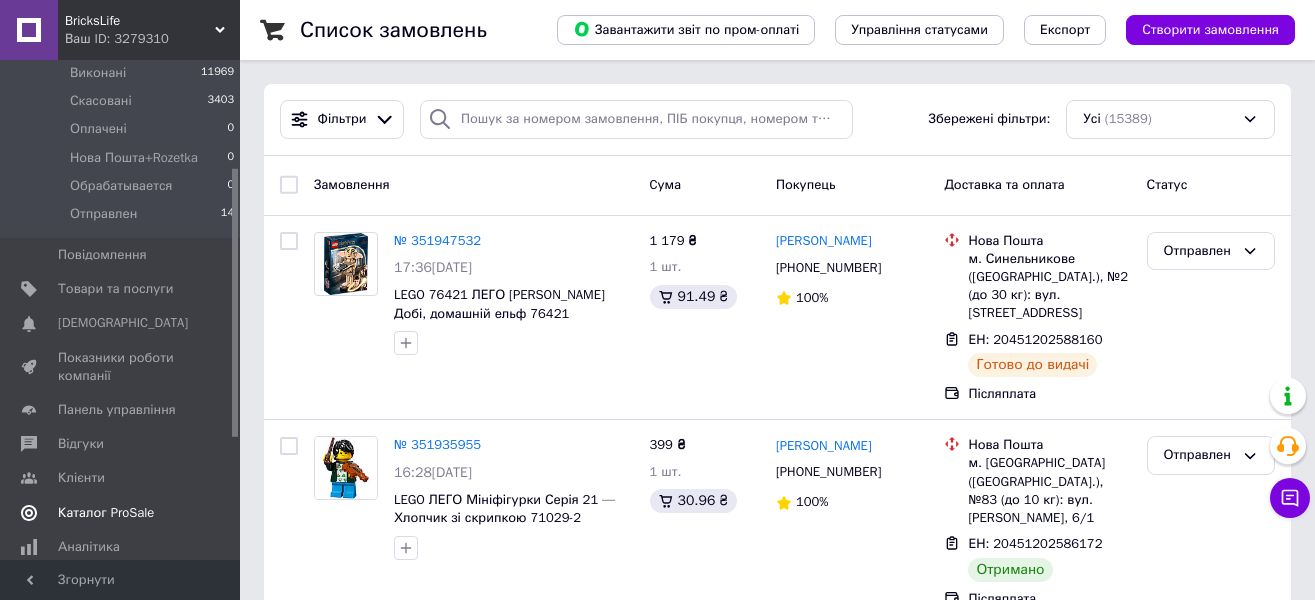 click on "Каталог ProSale" at bounding box center [106, 513] 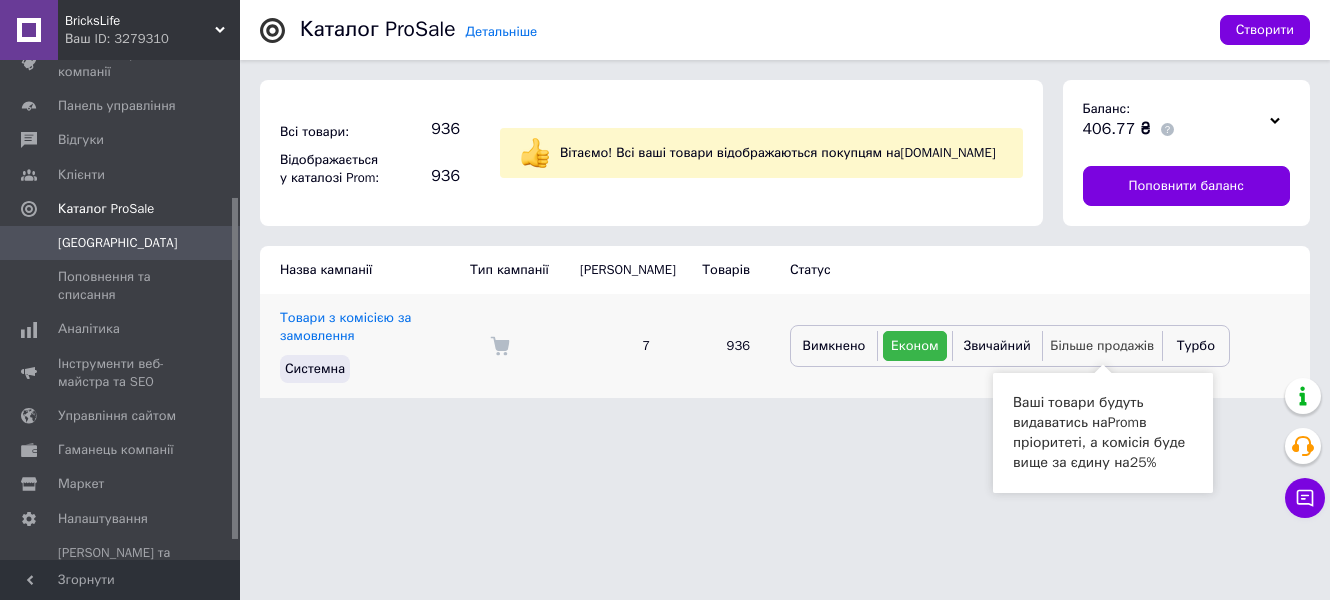 click on "Більше продажів" at bounding box center (1102, 345) 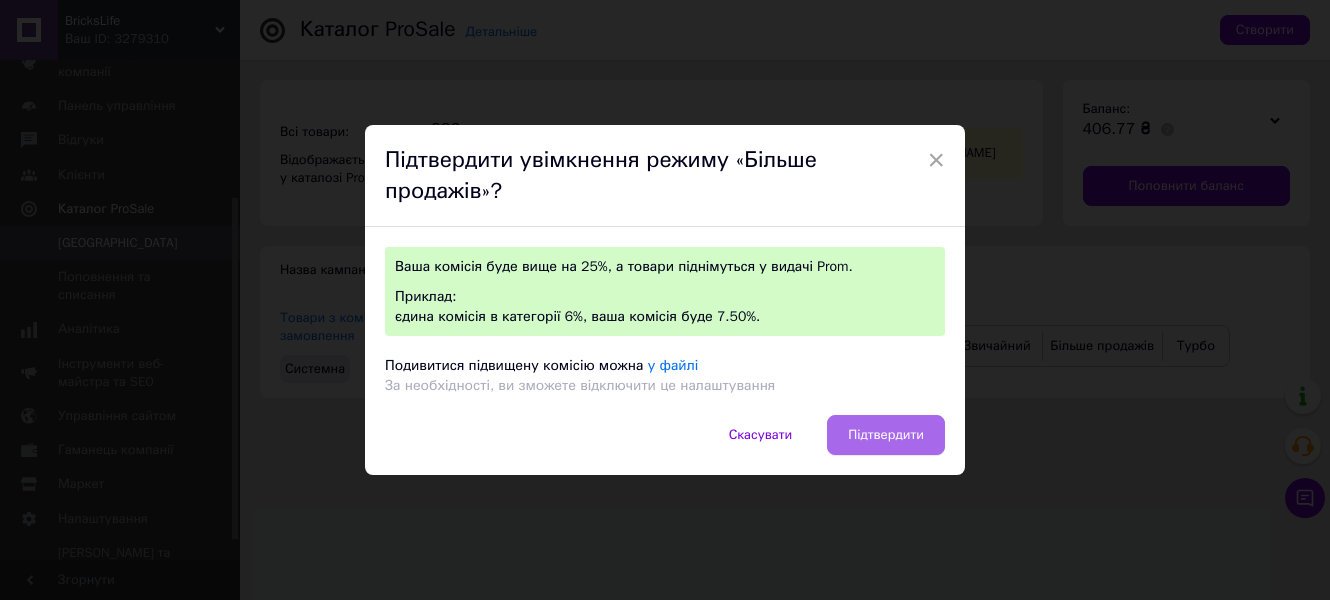 click on "Підтвердити" at bounding box center [886, 435] 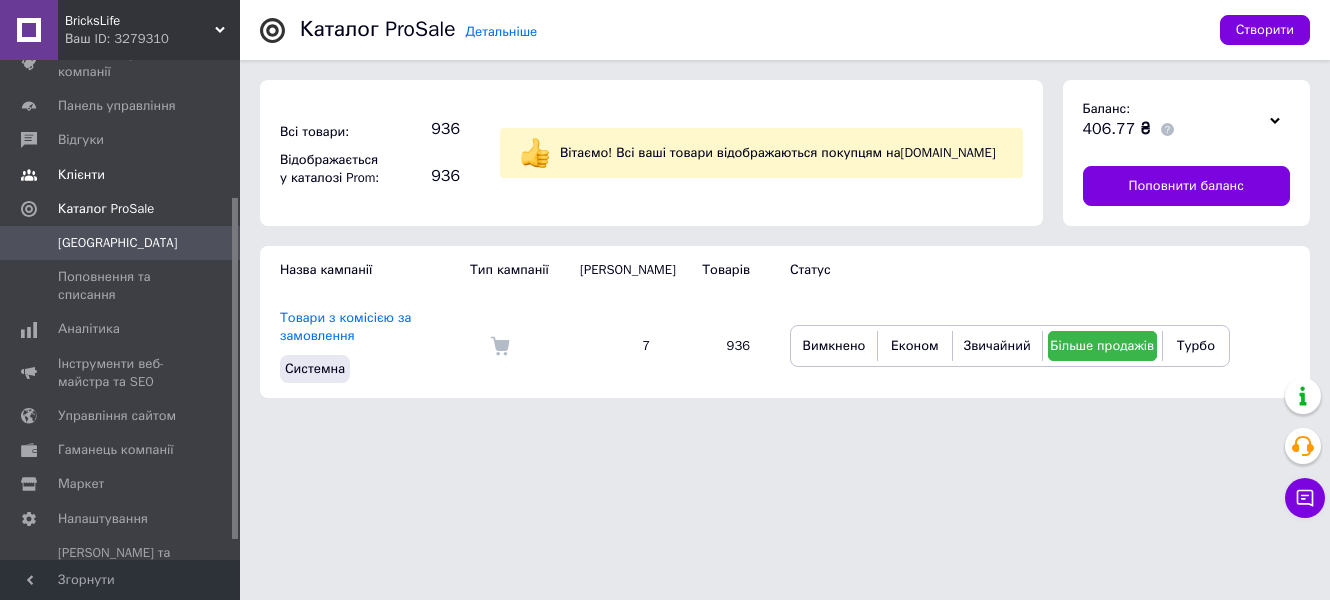scroll, scrollTop: 0, scrollLeft: 0, axis: both 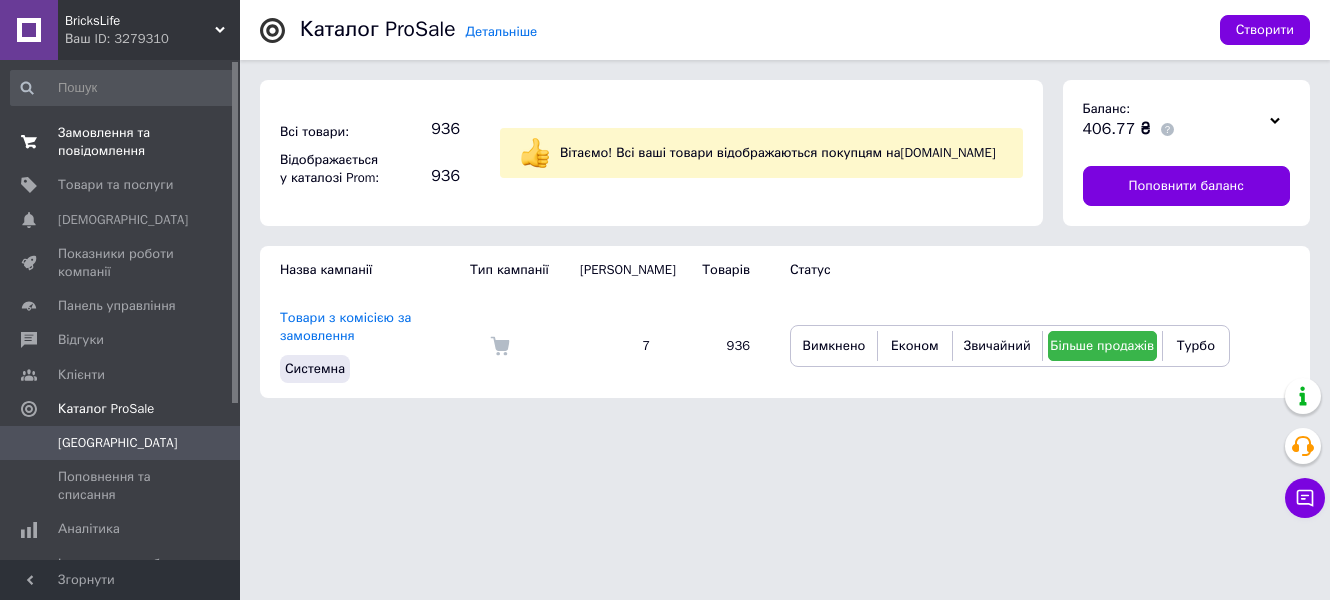 click on "Замовлення та повідомлення 0 0" at bounding box center (123, 142) 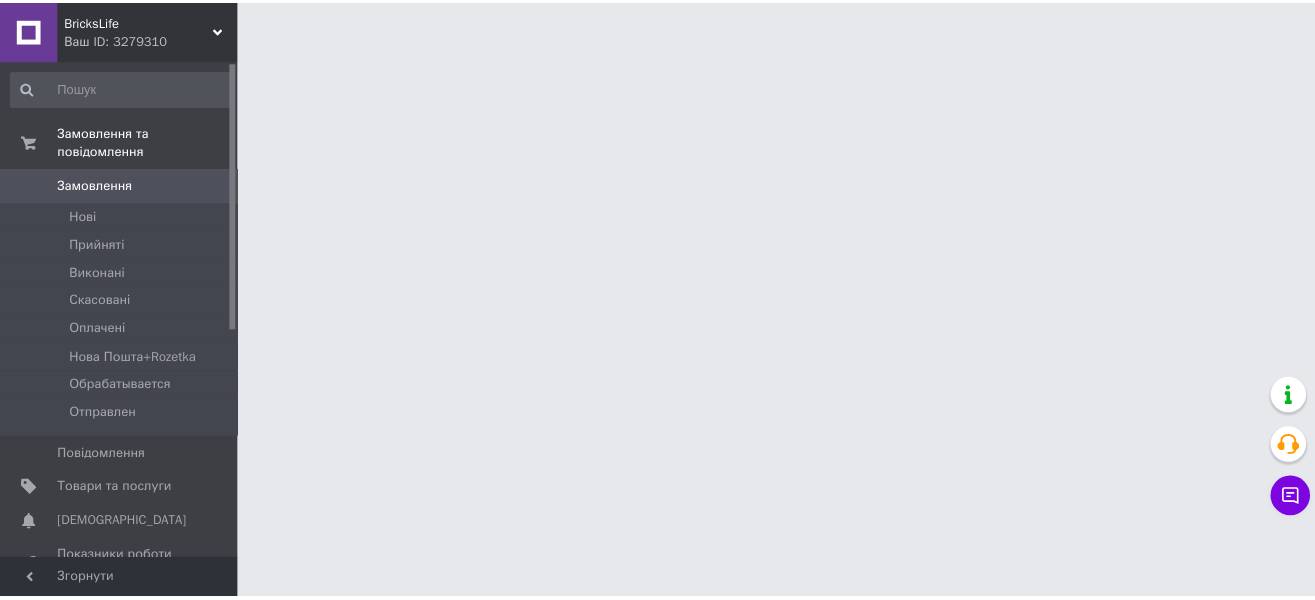 scroll, scrollTop: 0, scrollLeft: 0, axis: both 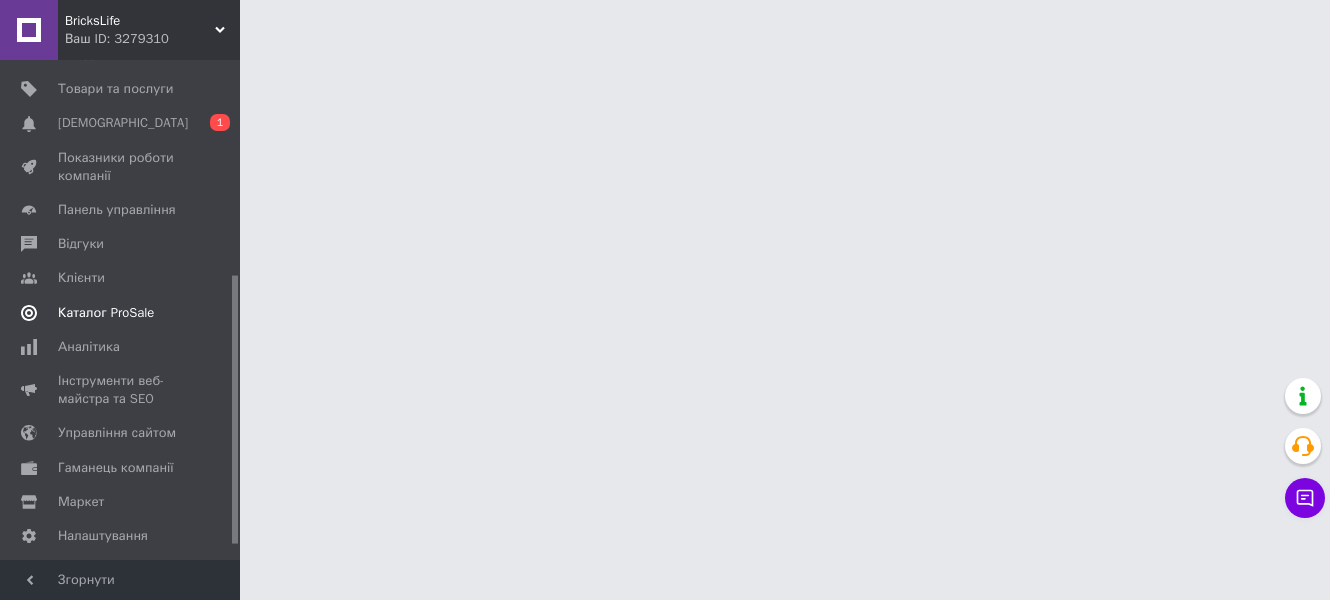 click on "Каталог ProSale" at bounding box center [106, 313] 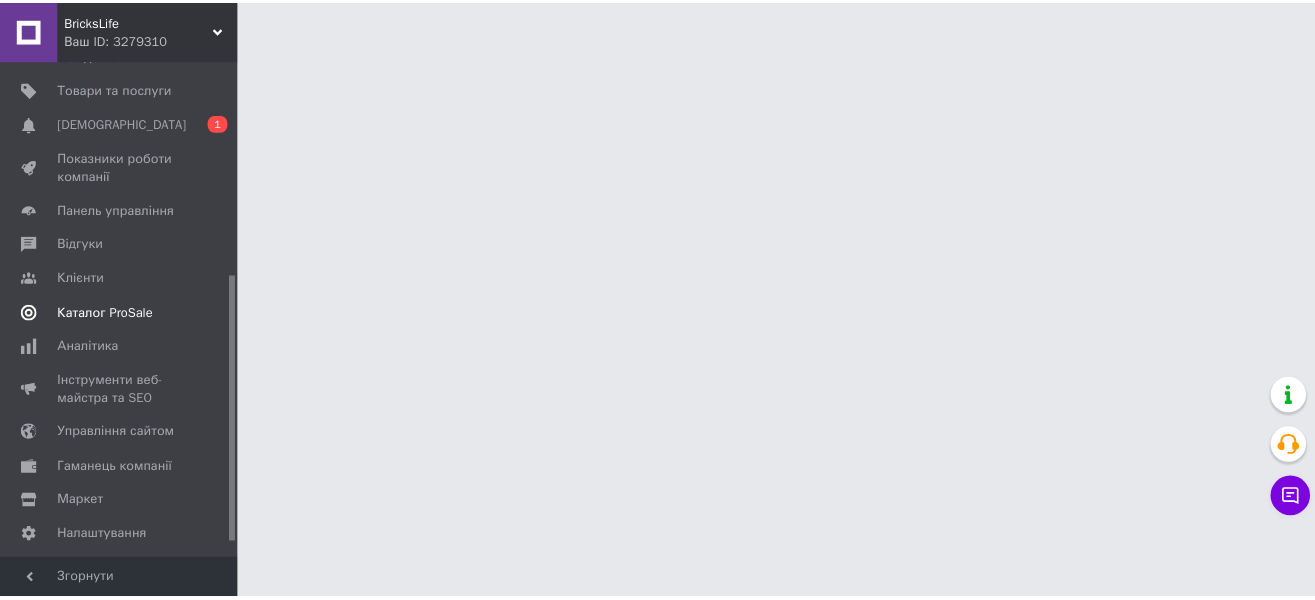 scroll, scrollTop: 114, scrollLeft: 0, axis: vertical 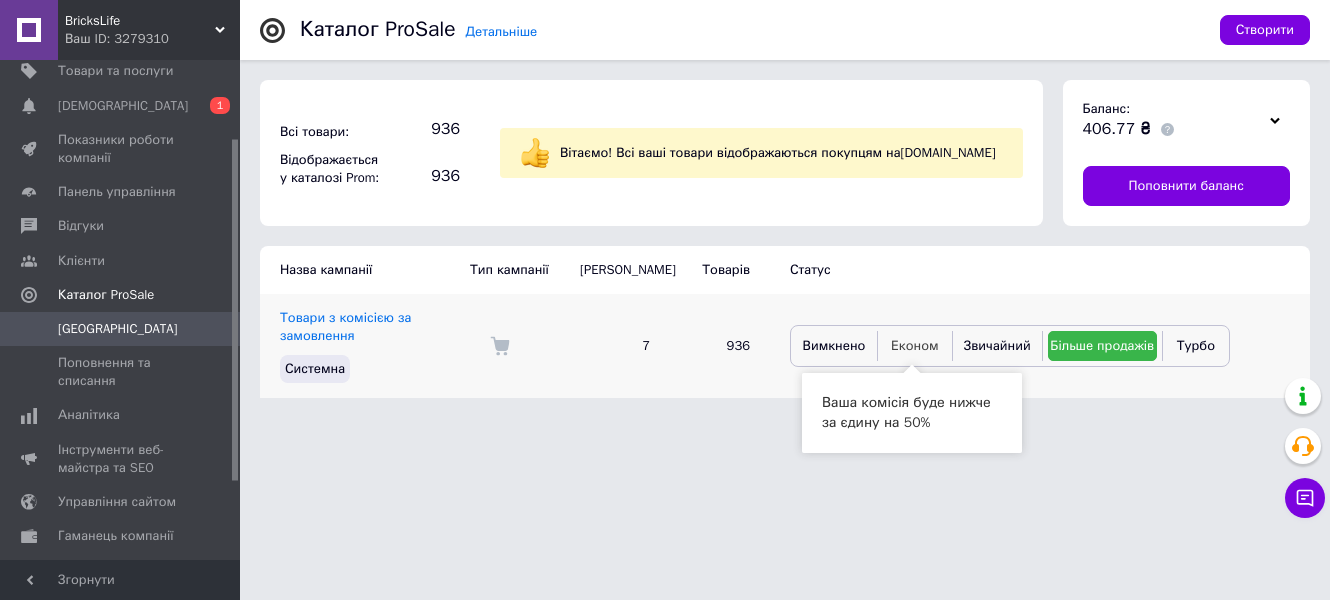 click on "Економ" at bounding box center (915, 346) 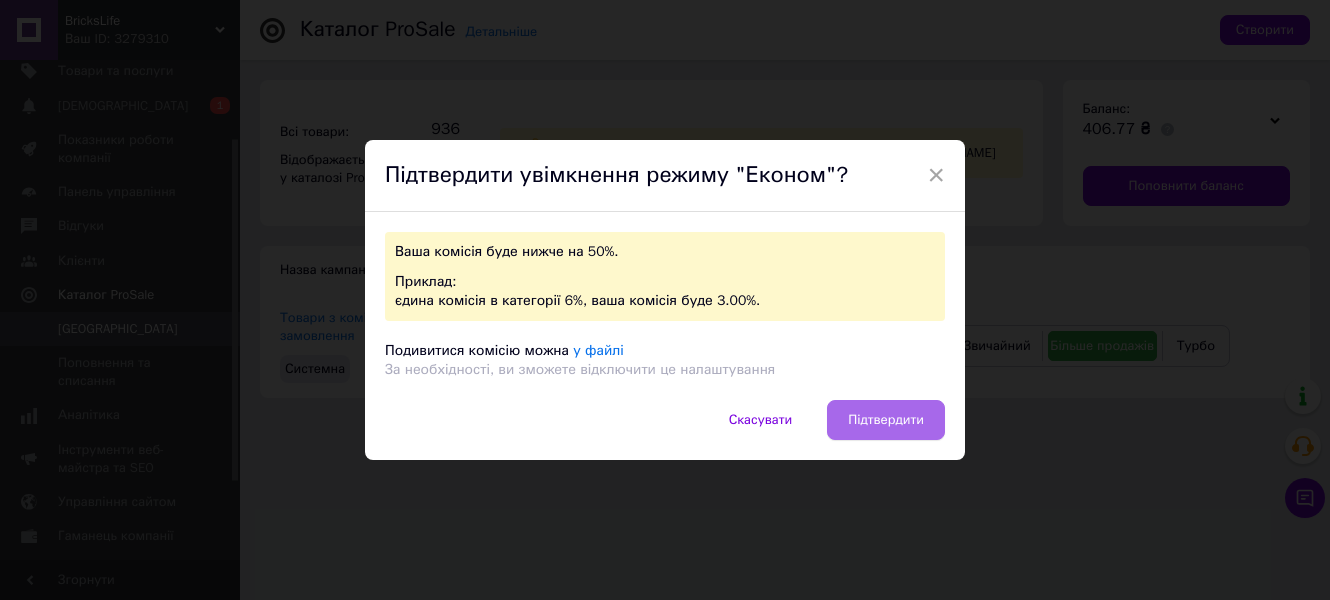 click on "Підтвердити" at bounding box center (886, 420) 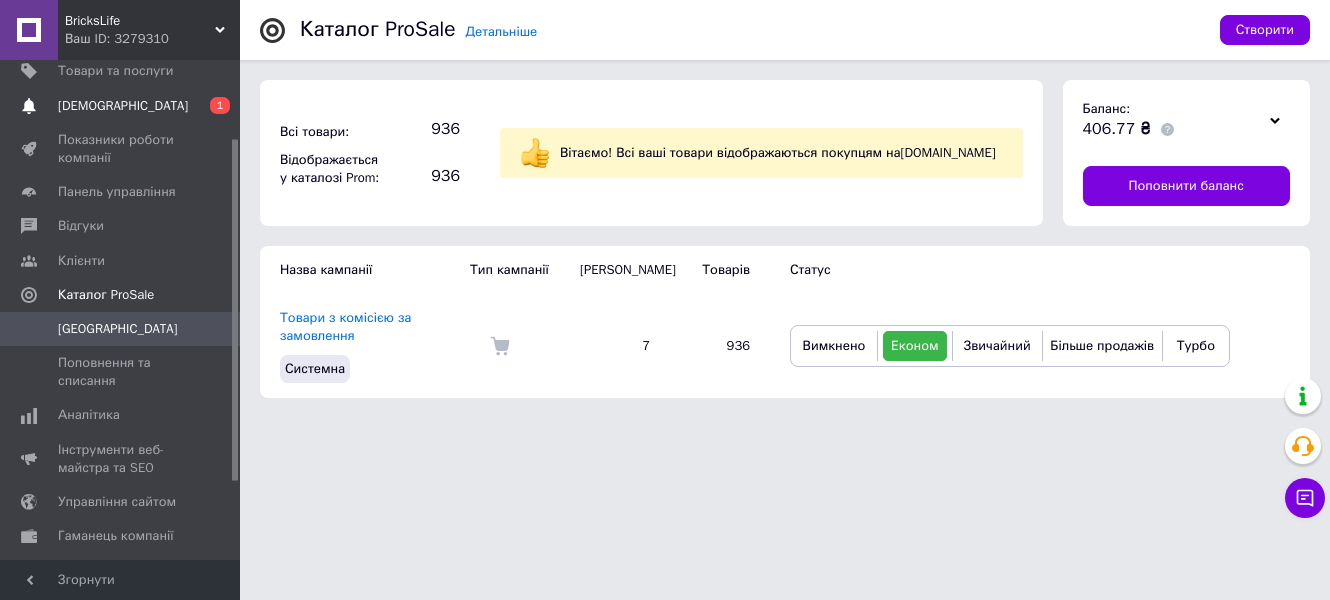 click on "[DEMOGRAPHIC_DATA]" at bounding box center [121, 106] 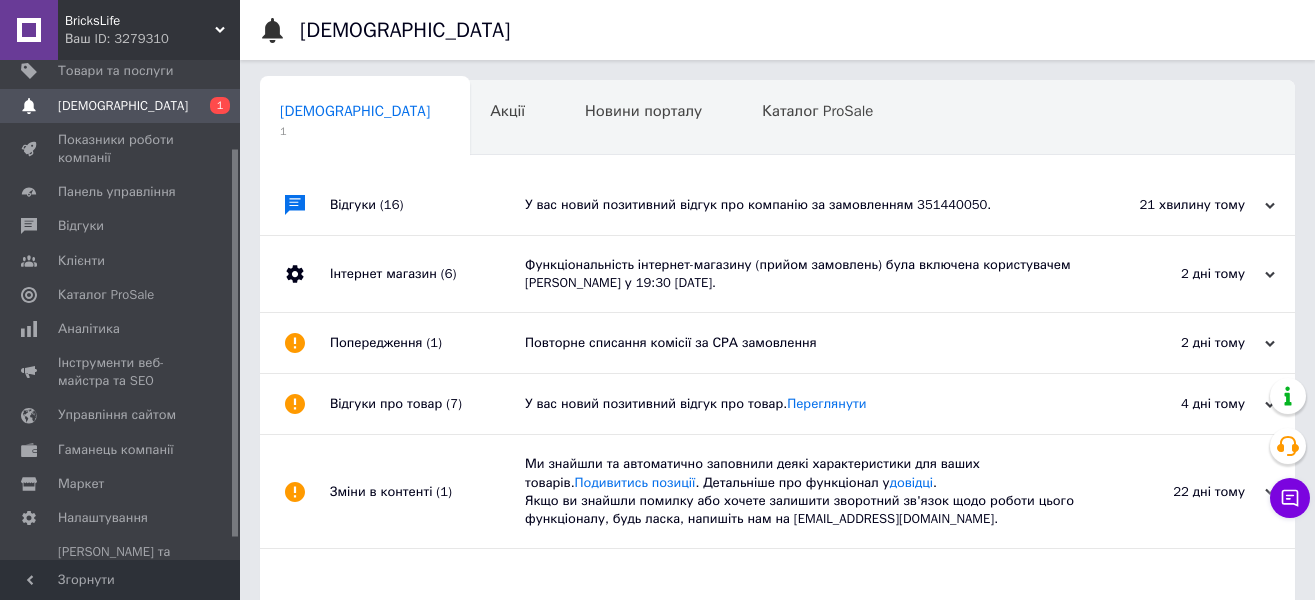 click on "У вас новий позитивний відгук про компанію за замовленням 351440050." at bounding box center [800, 205] 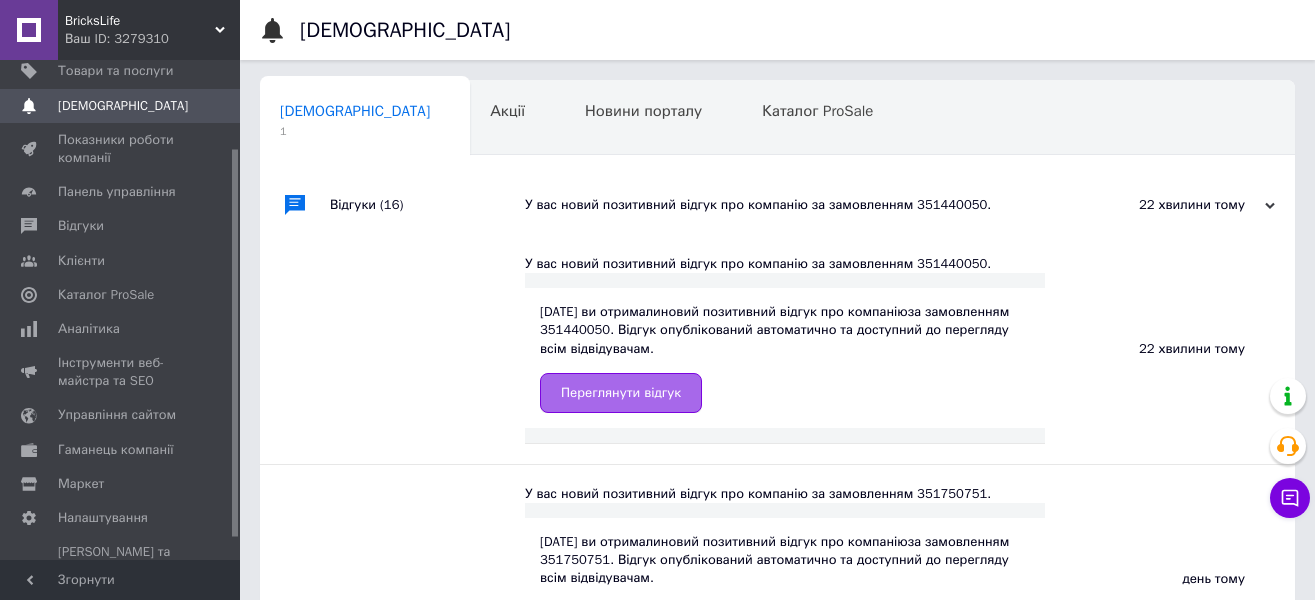 click on "Переглянути відгук" at bounding box center [621, 393] 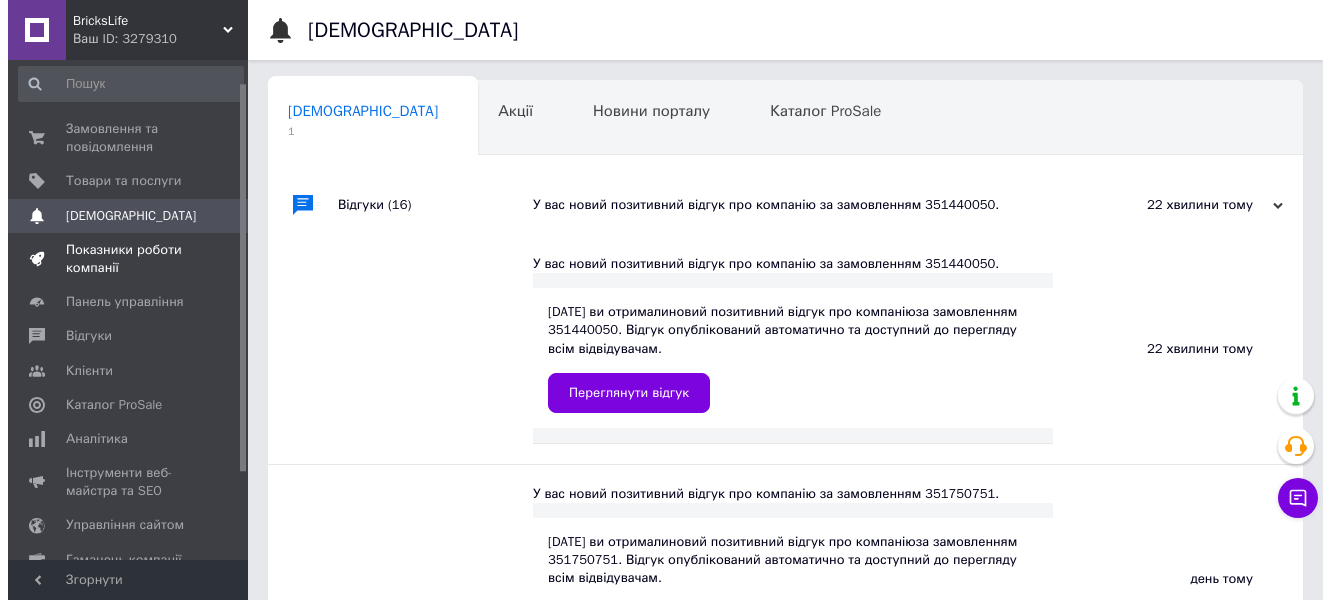 scroll, scrollTop: 0, scrollLeft: 0, axis: both 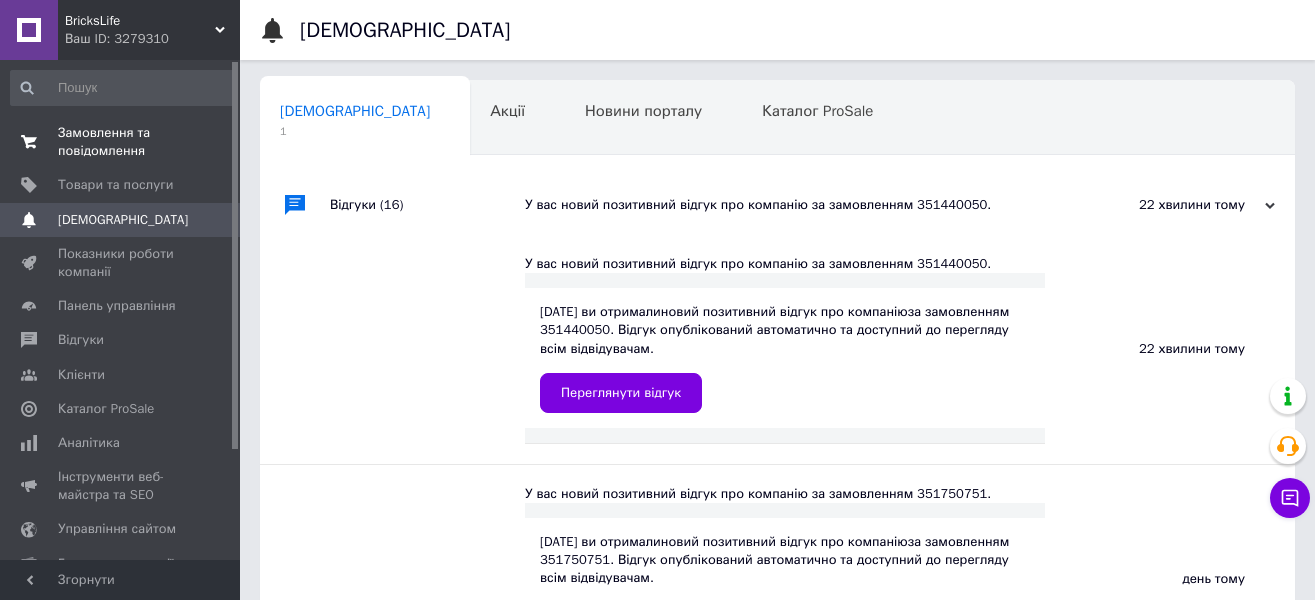 click on "Замовлення та повідомлення" at bounding box center (121, 142) 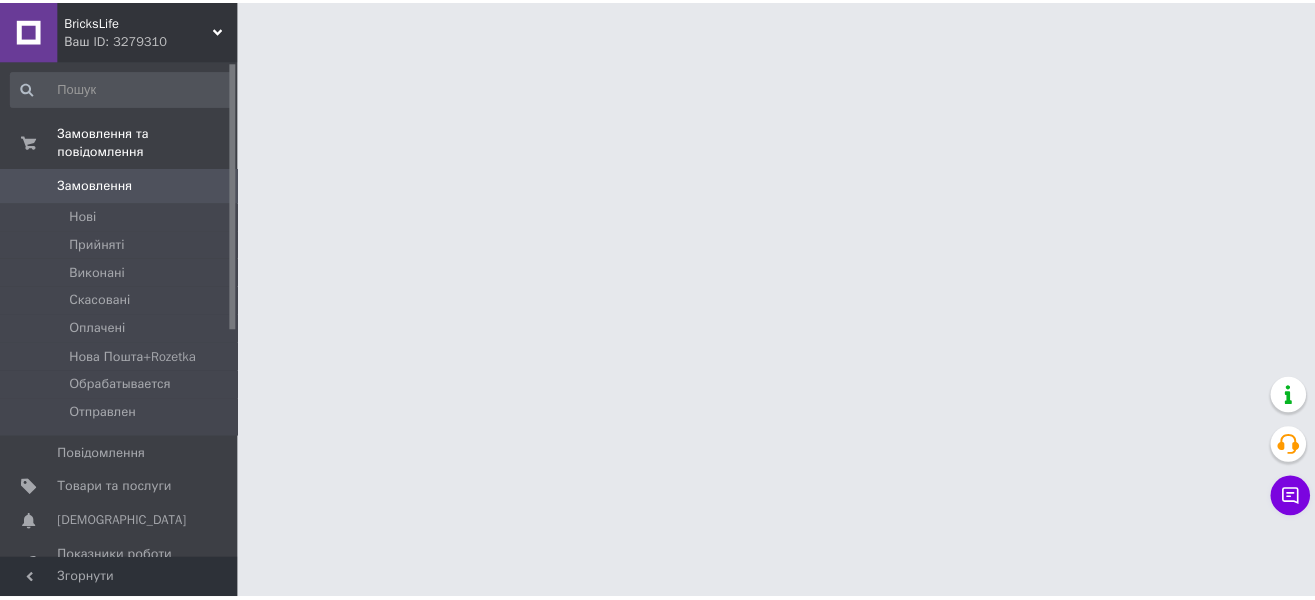 scroll, scrollTop: 0, scrollLeft: 0, axis: both 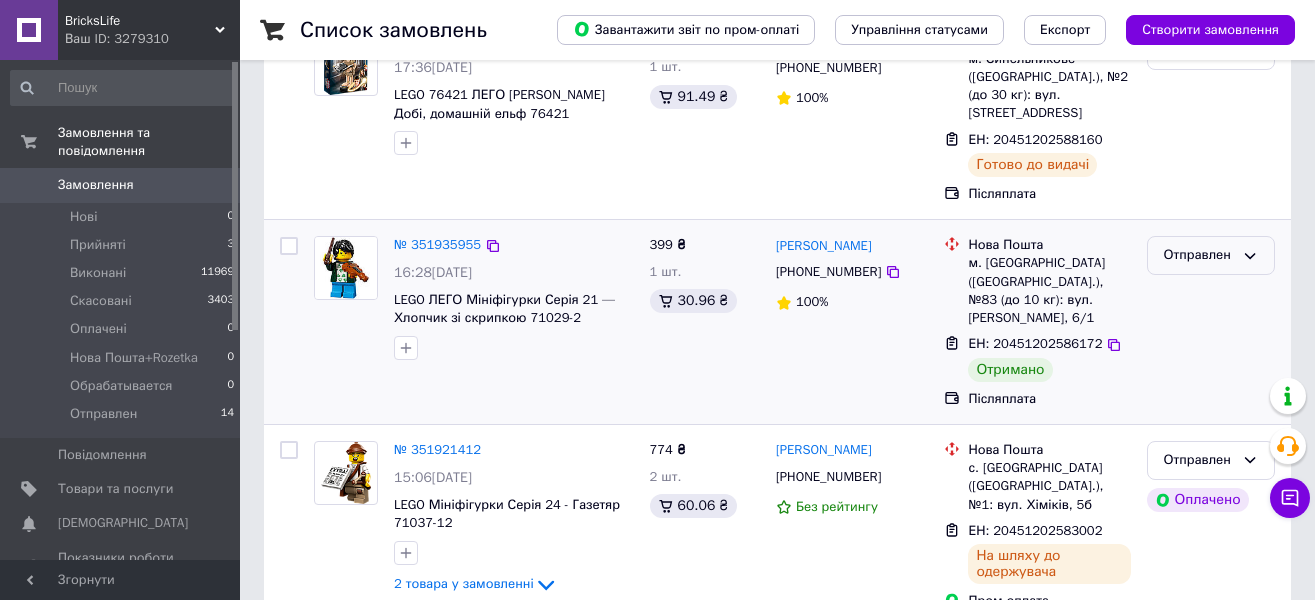 click on "Отправлен" at bounding box center [1211, 255] 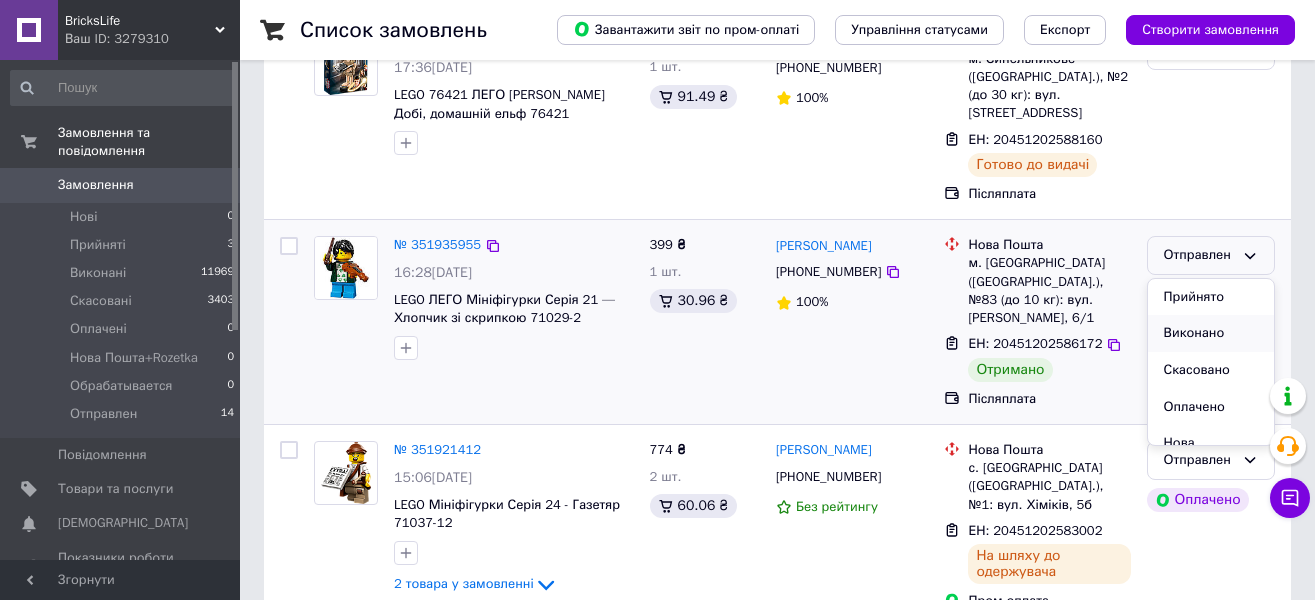 click on "Виконано" at bounding box center [1211, 333] 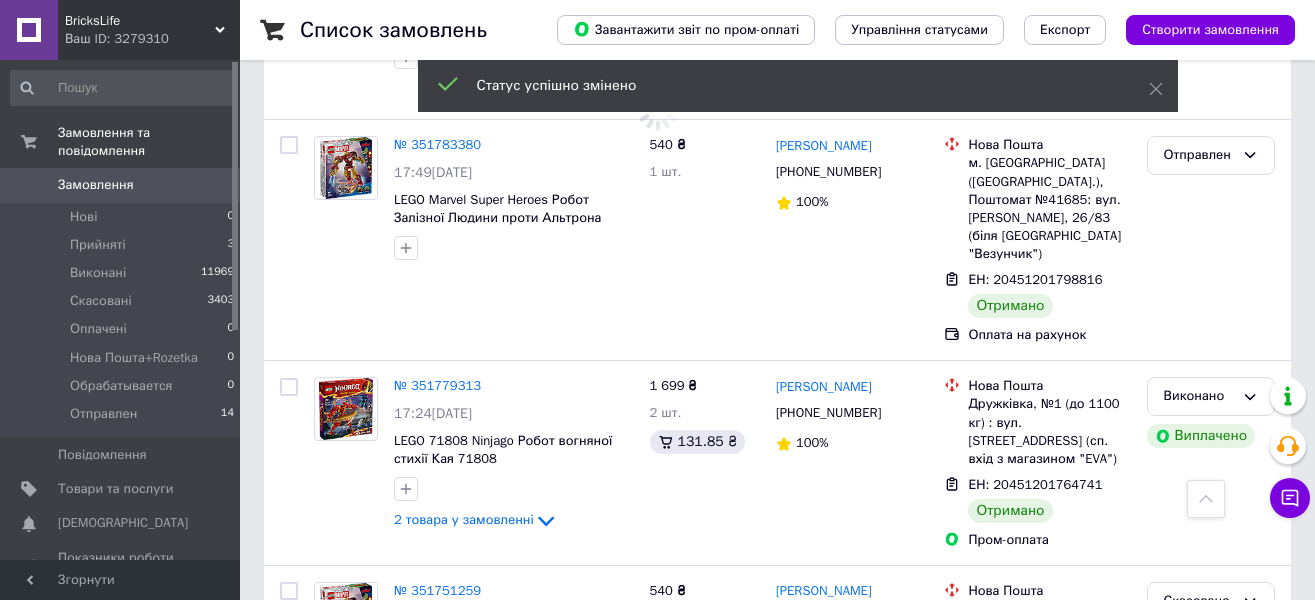 scroll, scrollTop: 2200, scrollLeft: 0, axis: vertical 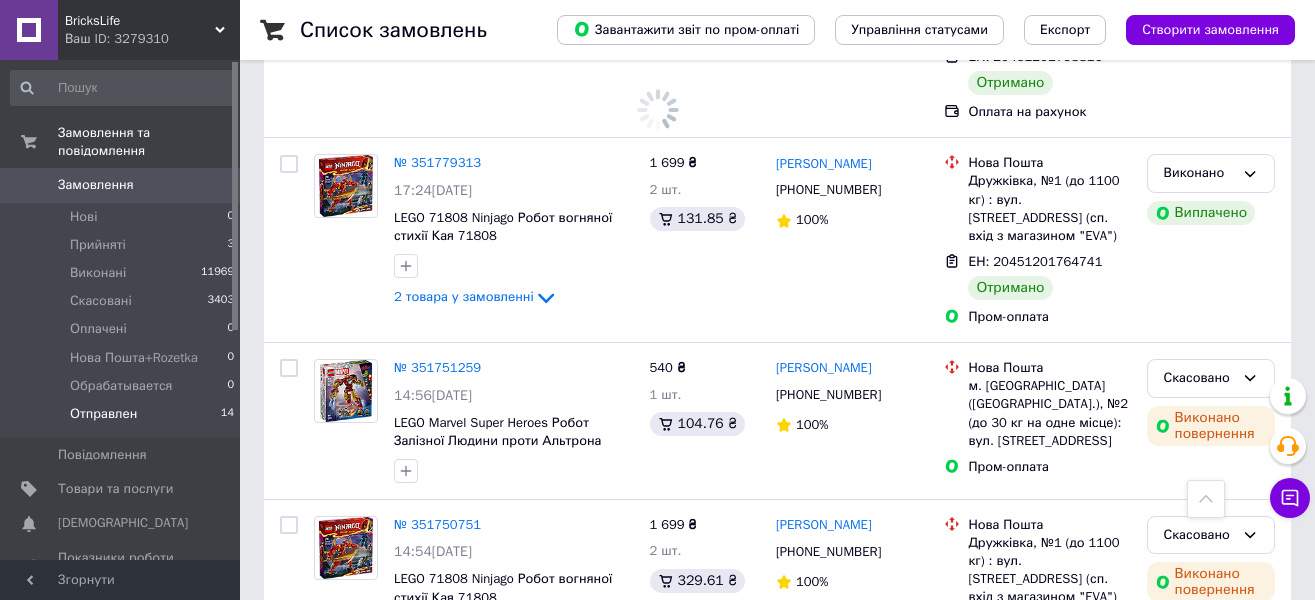 click on "14" at bounding box center [227, 414] 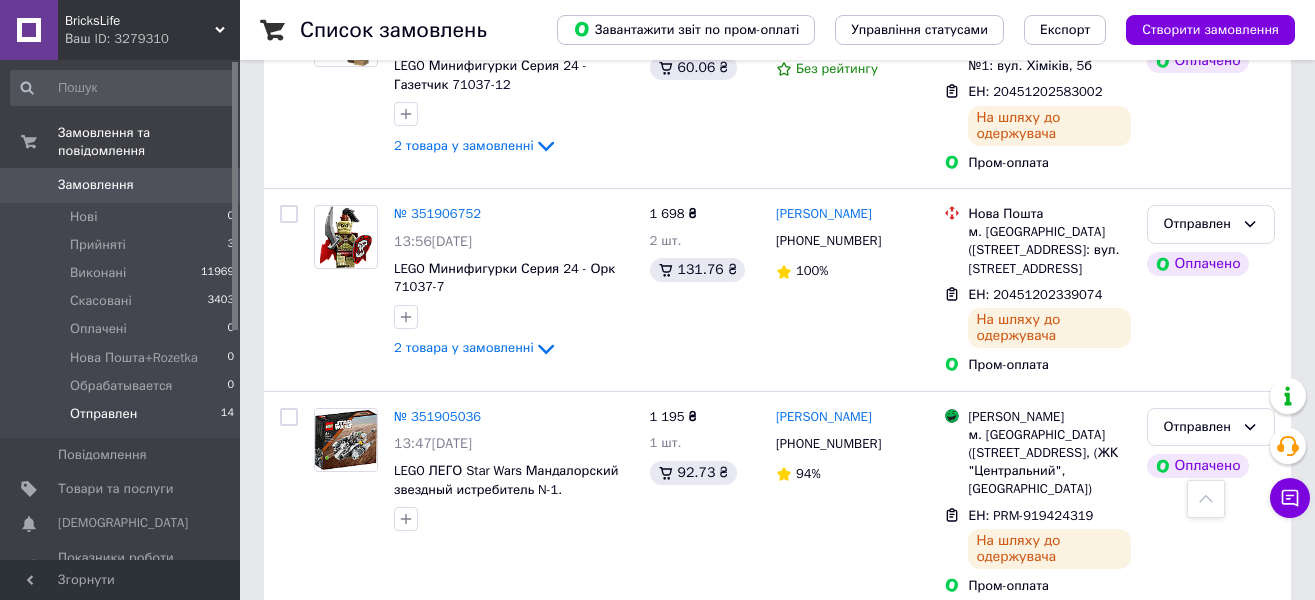 scroll, scrollTop: 1000, scrollLeft: 0, axis: vertical 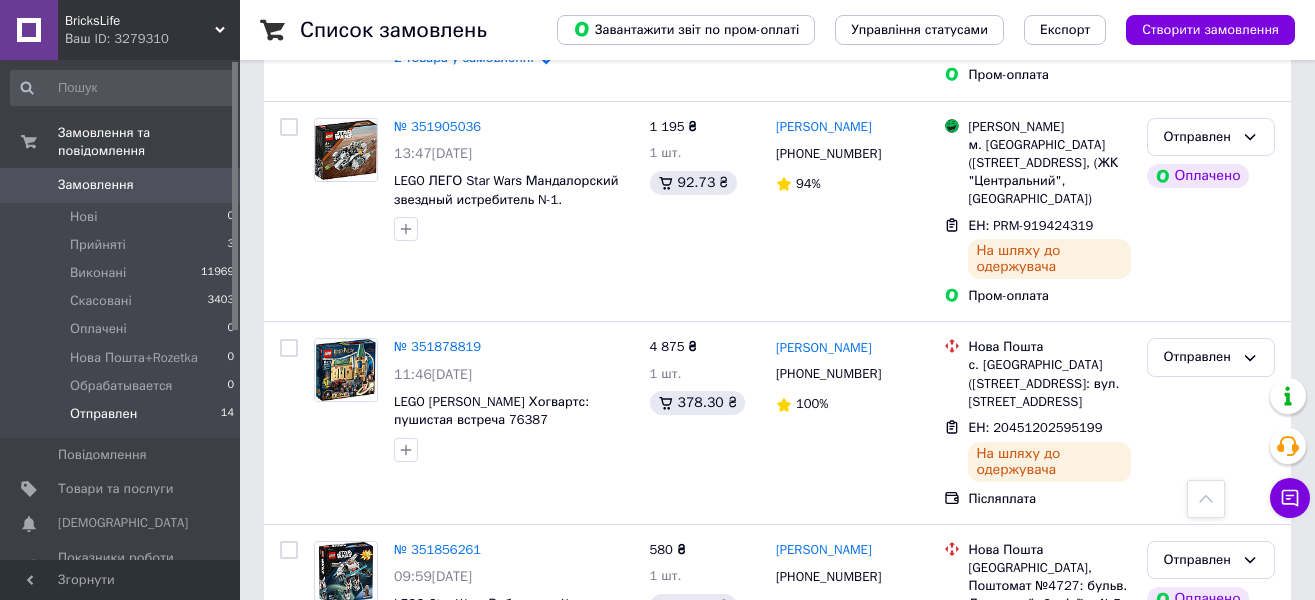 click on "Отправлен" at bounding box center [103, 414] 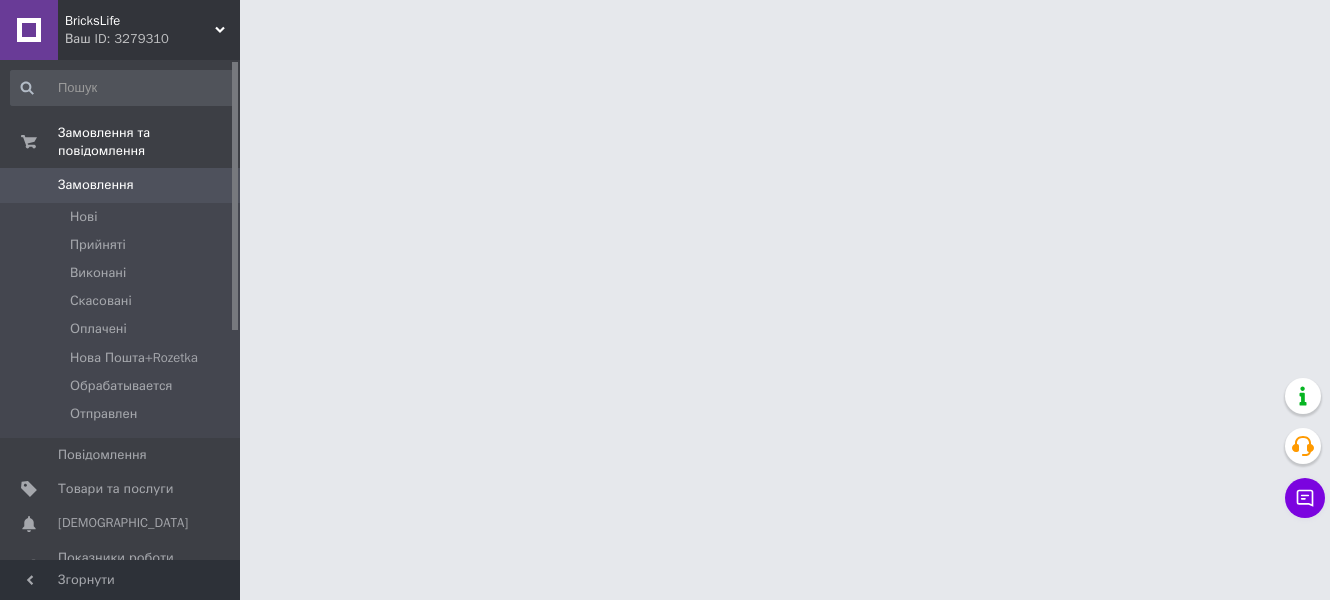 scroll, scrollTop: 0, scrollLeft: 0, axis: both 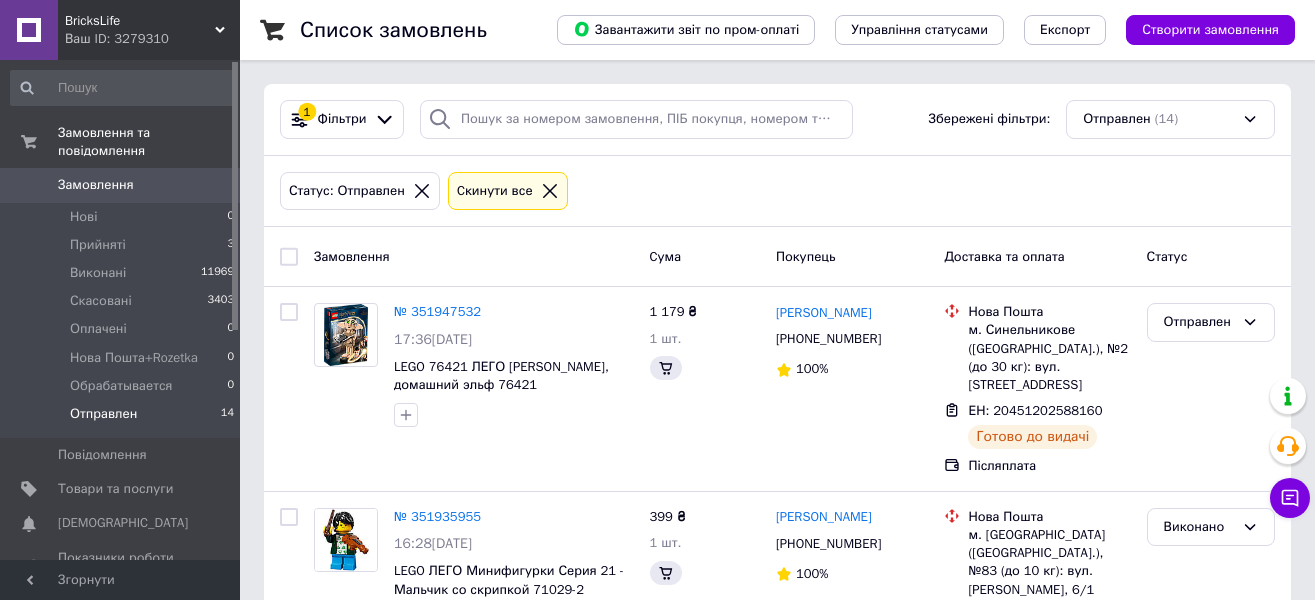 click on "0" at bounding box center (212, 185) 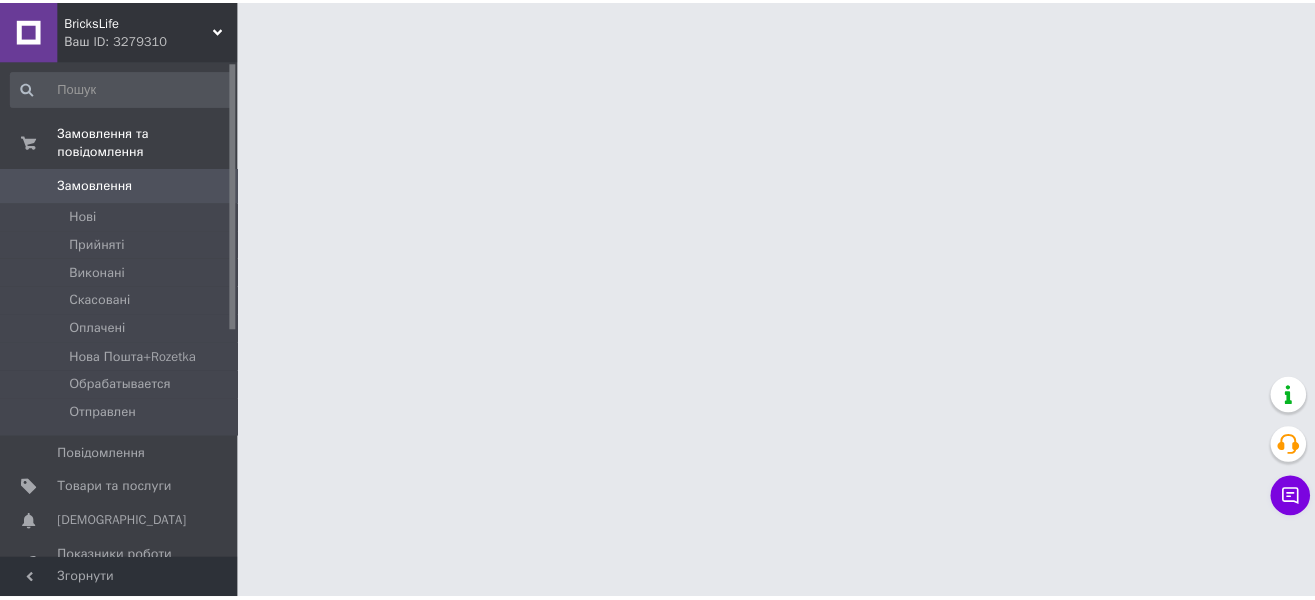 scroll, scrollTop: 0, scrollLeft: 0, axis: both 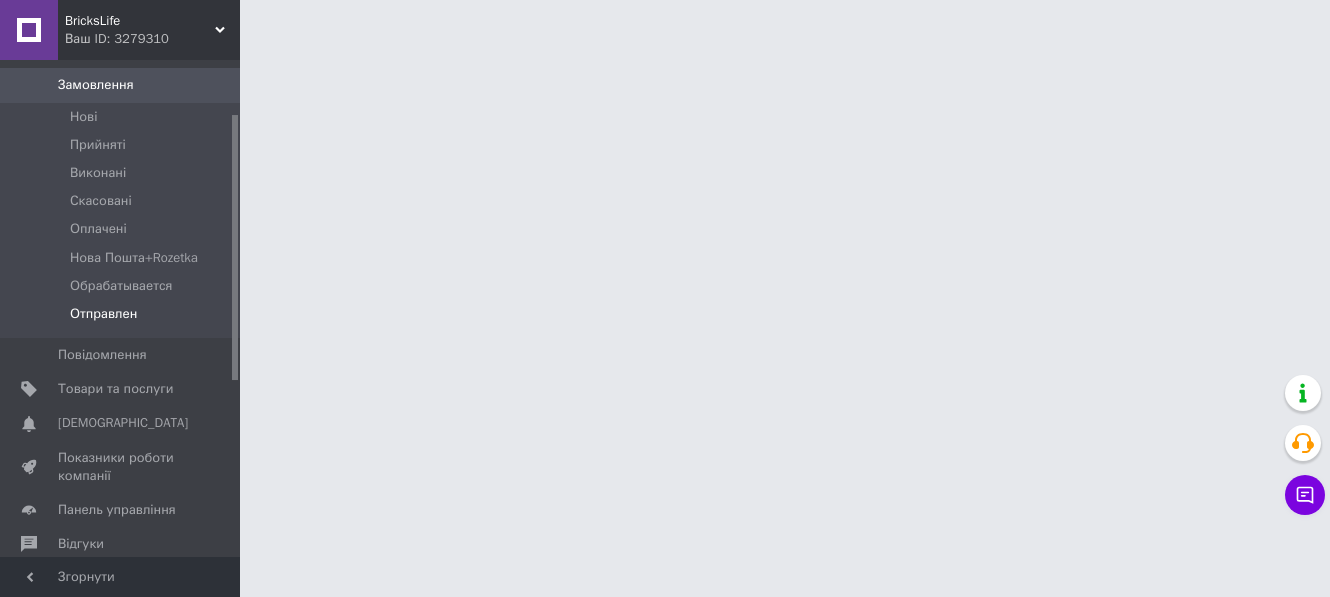 click on "Отправлен" at bounding box center (103, 314) 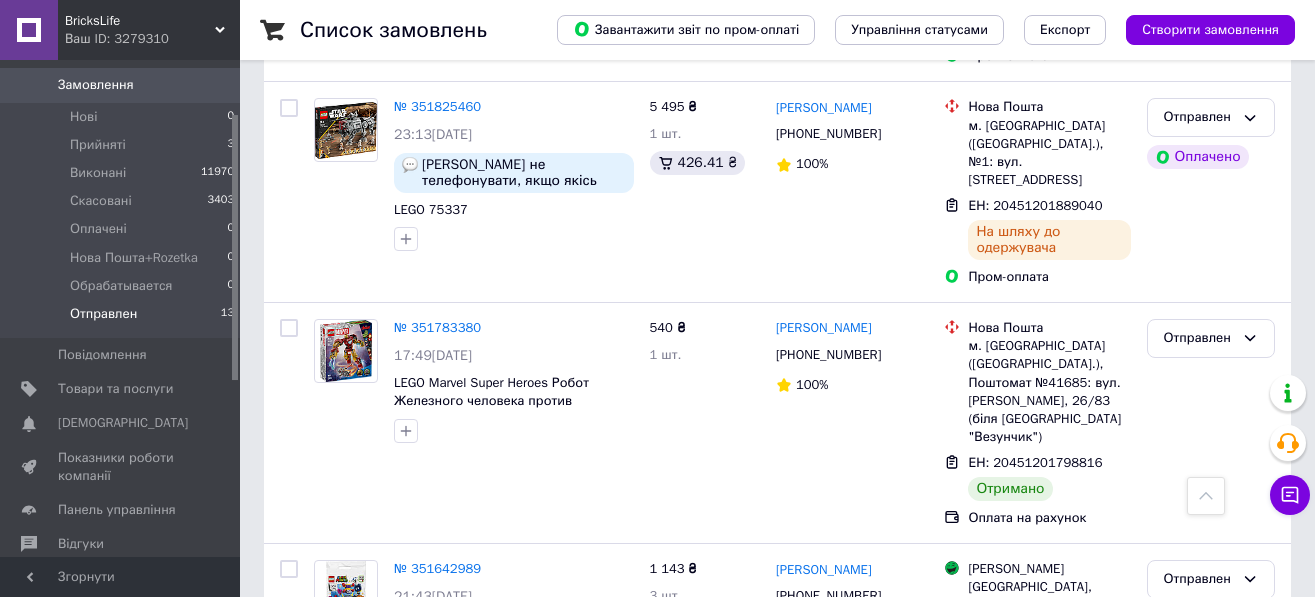 scroll, scrollTop: 1761, scrollLeft: 0, axis: vertical 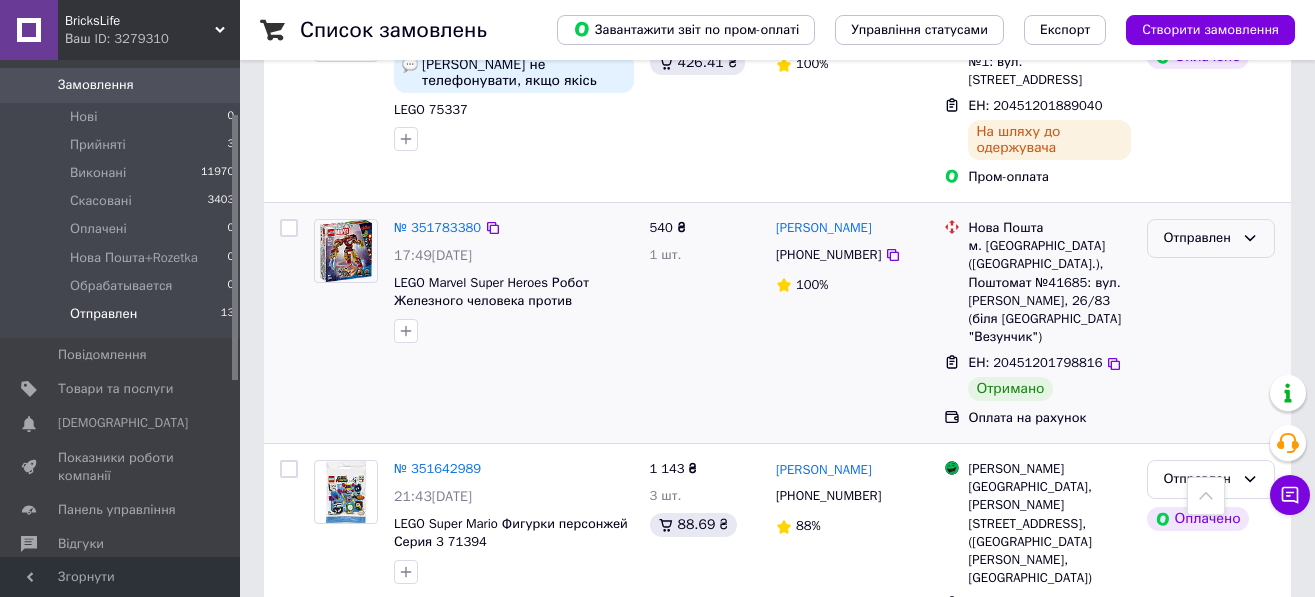 click 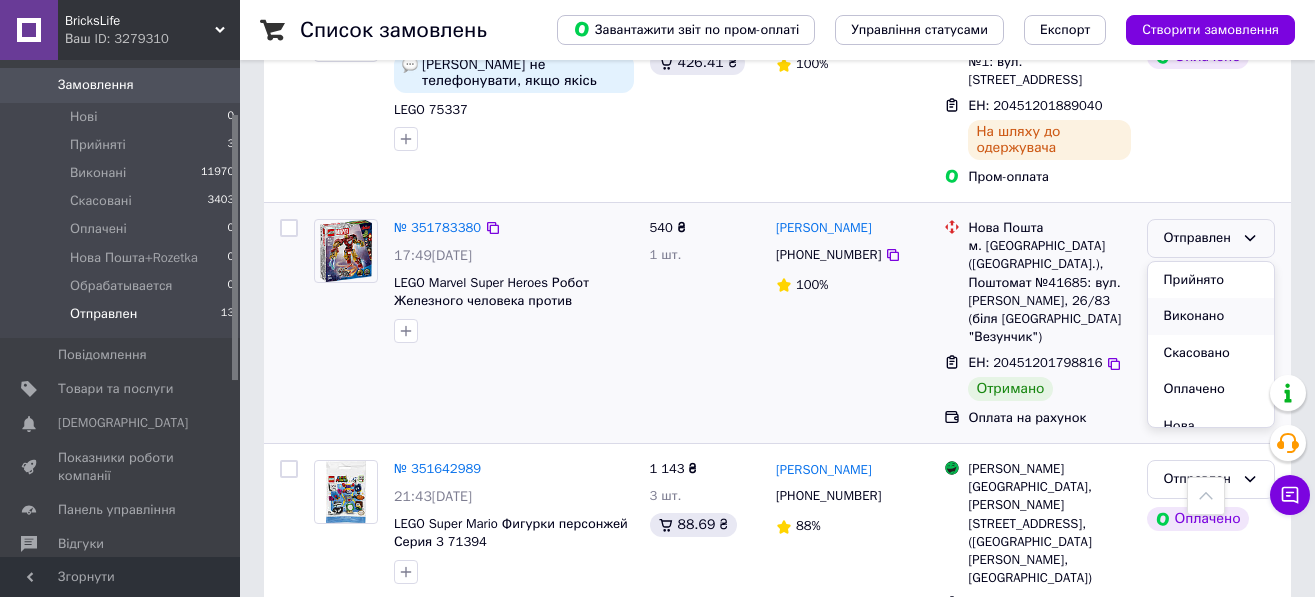 click on "Виконано" at bounding box center [1211, 316] 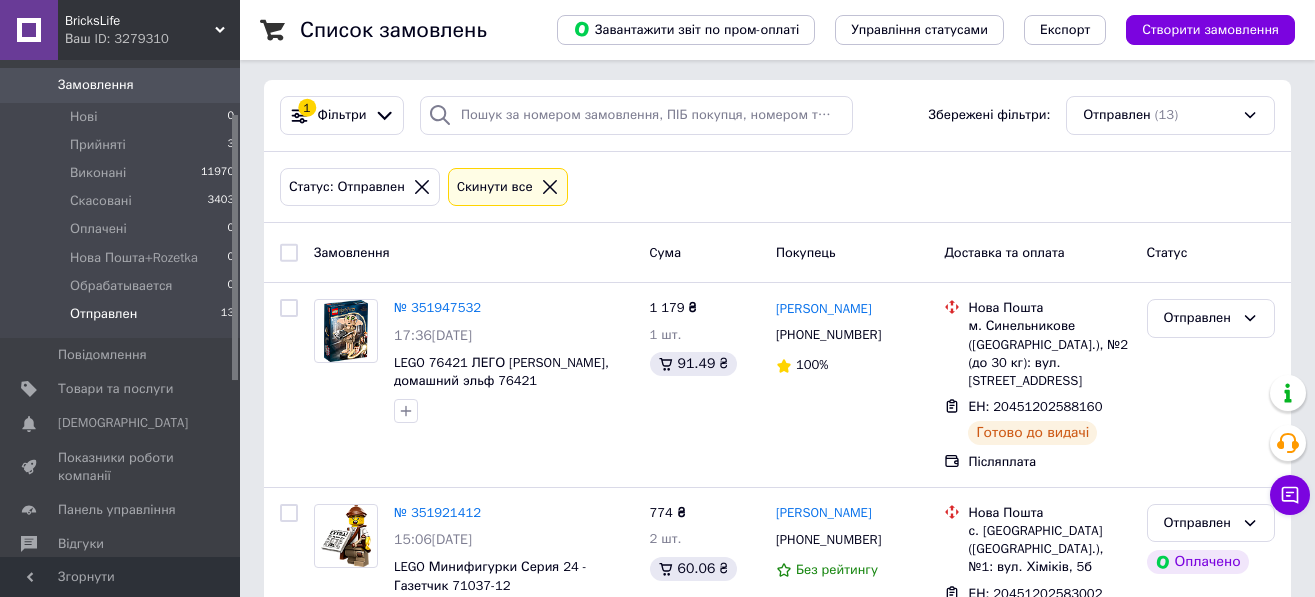 scroll, scrollTop: 0, scrollLeft: 0, axis: both 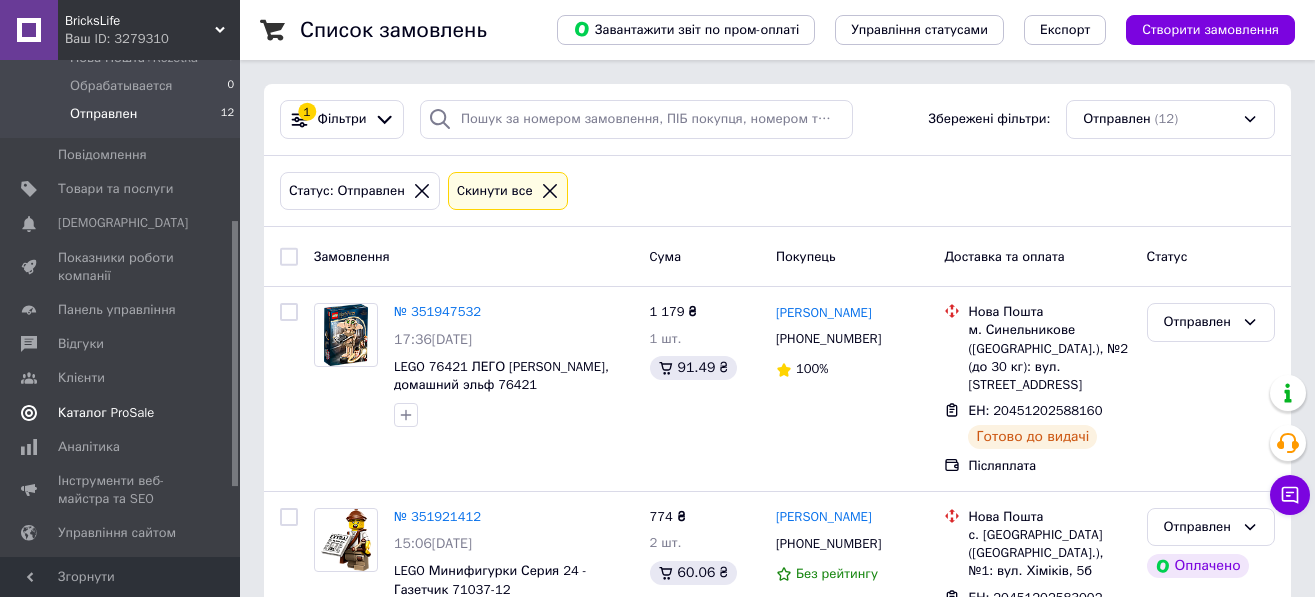 click on "Каталог ProSale" at bounding box center (106, 413) 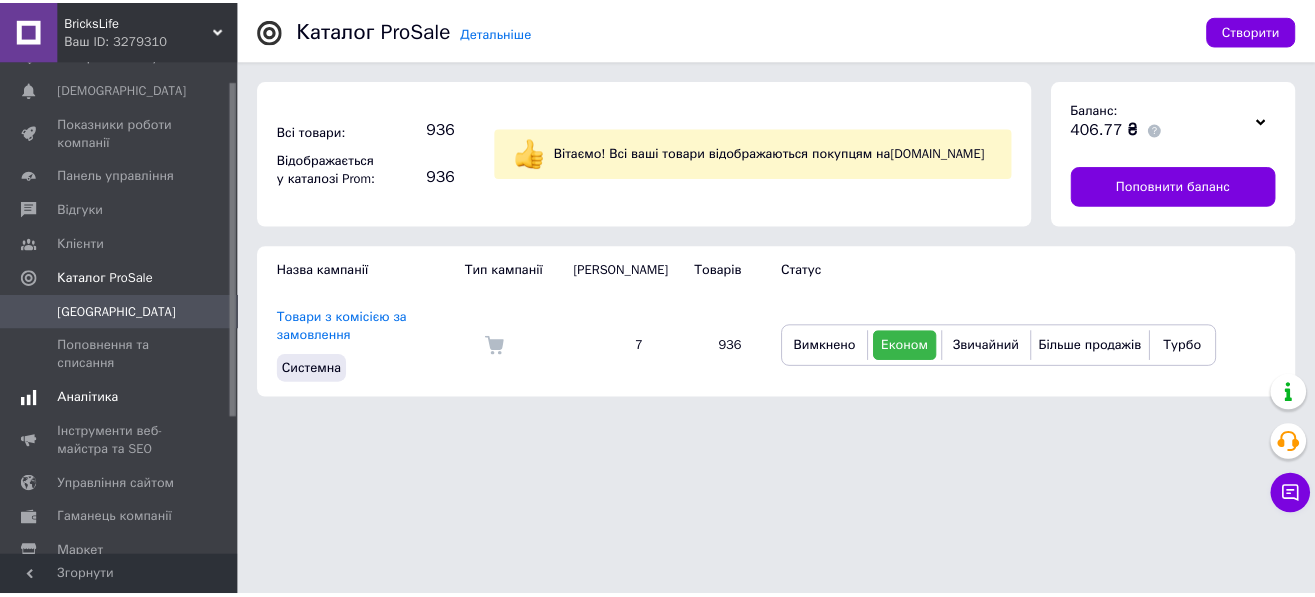 scroll, scrollTop: 0, scrollLeft: 0, axis: both 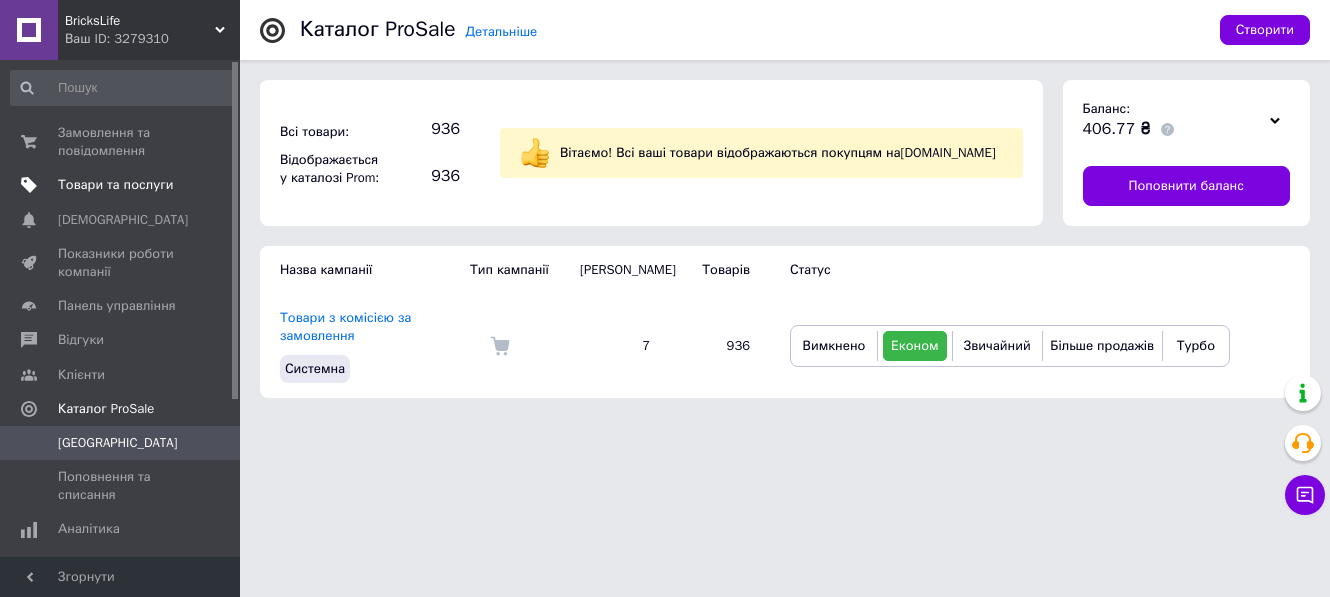 click on "Товари та послуги" at bounding box center [115, 185] 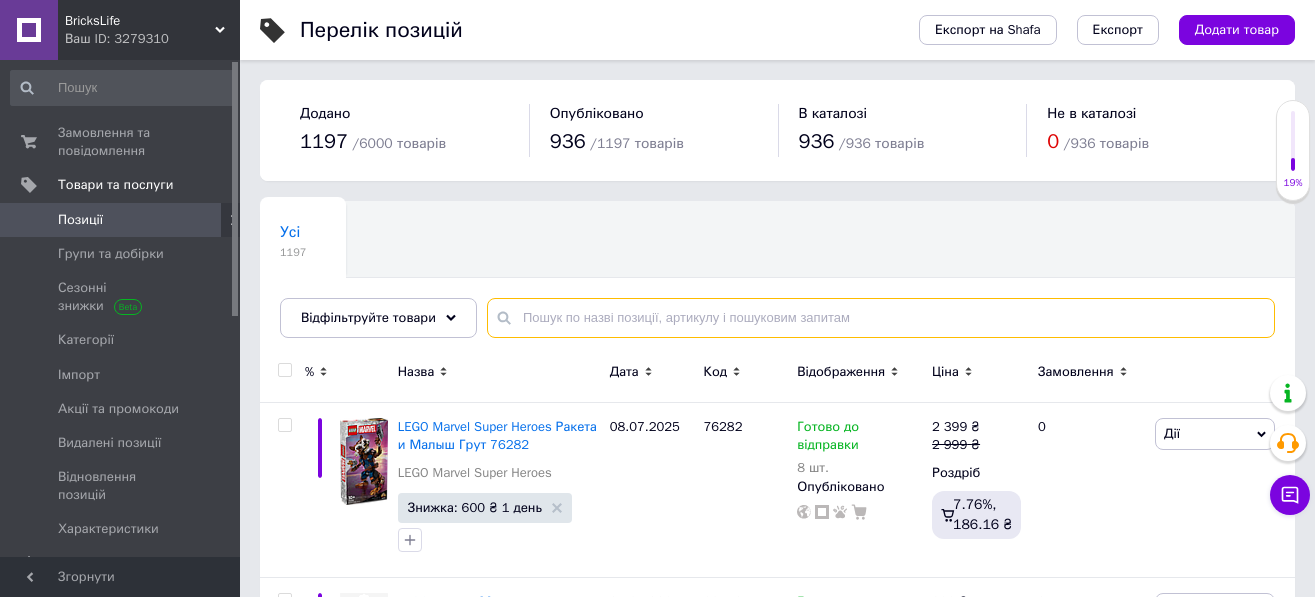 paste on "21250" 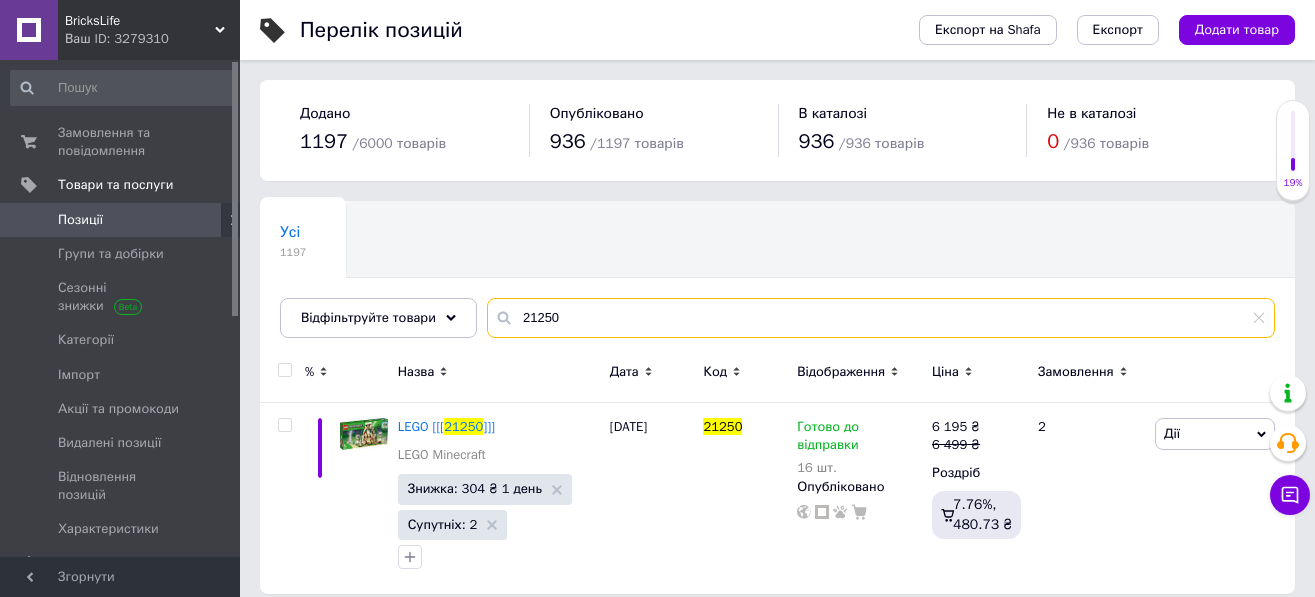 type on "21250" 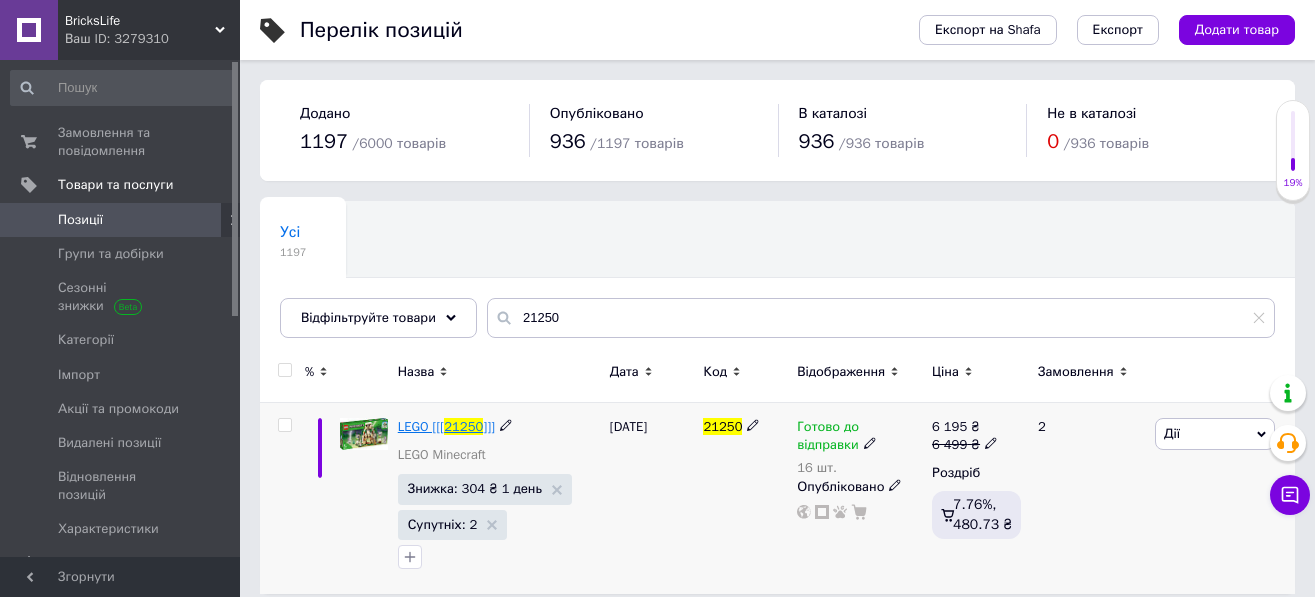 click on "LEGO [[[" at bounding box center (421, 426) 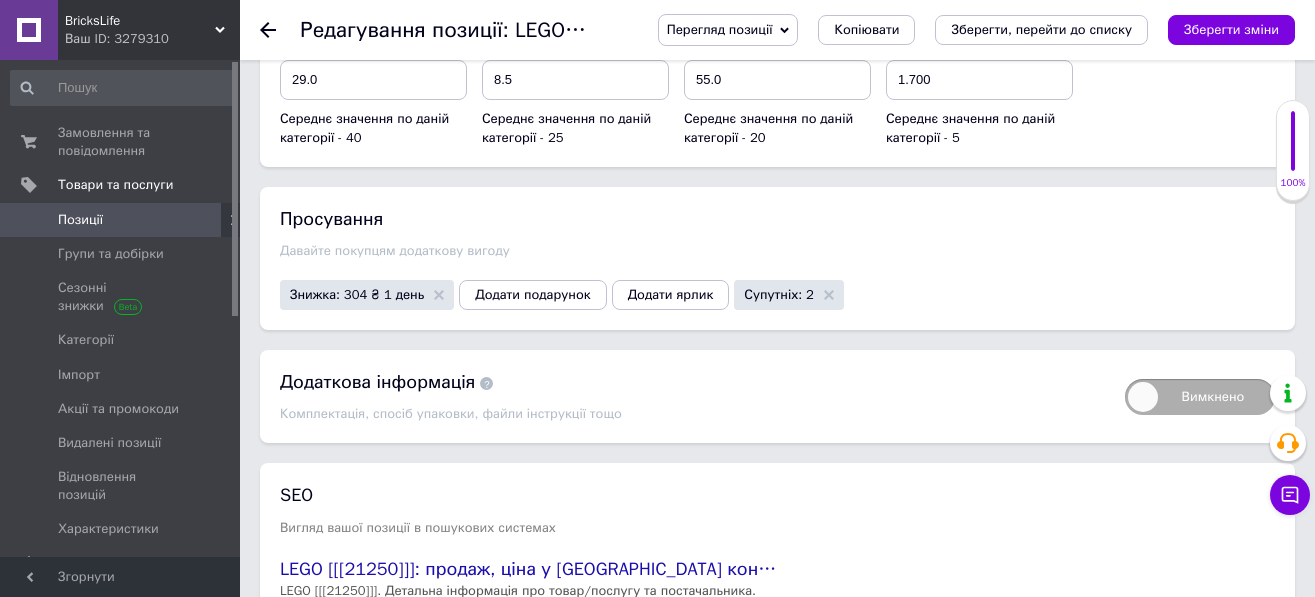 scroll, scrollTop: 2300, scrollLeft: 0, axis: vertical 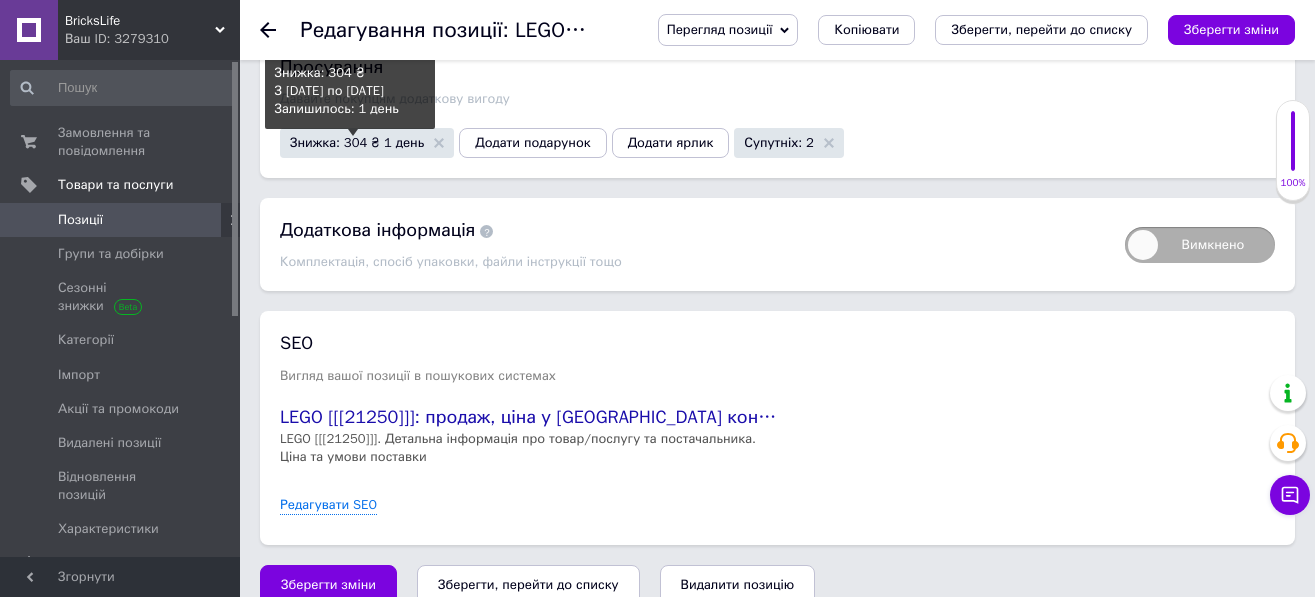 click on "Знижка: 304 ₴ 1 день" at bounding box center (357, 142) 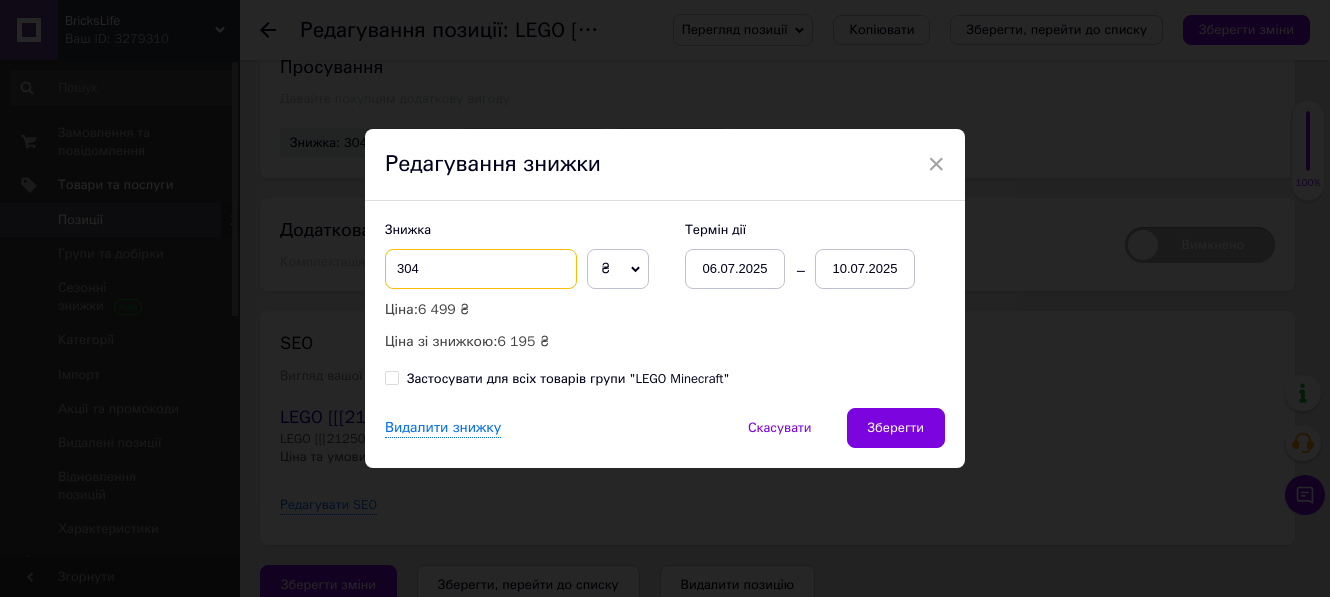 click on "304" at bounding box center [481, 269] 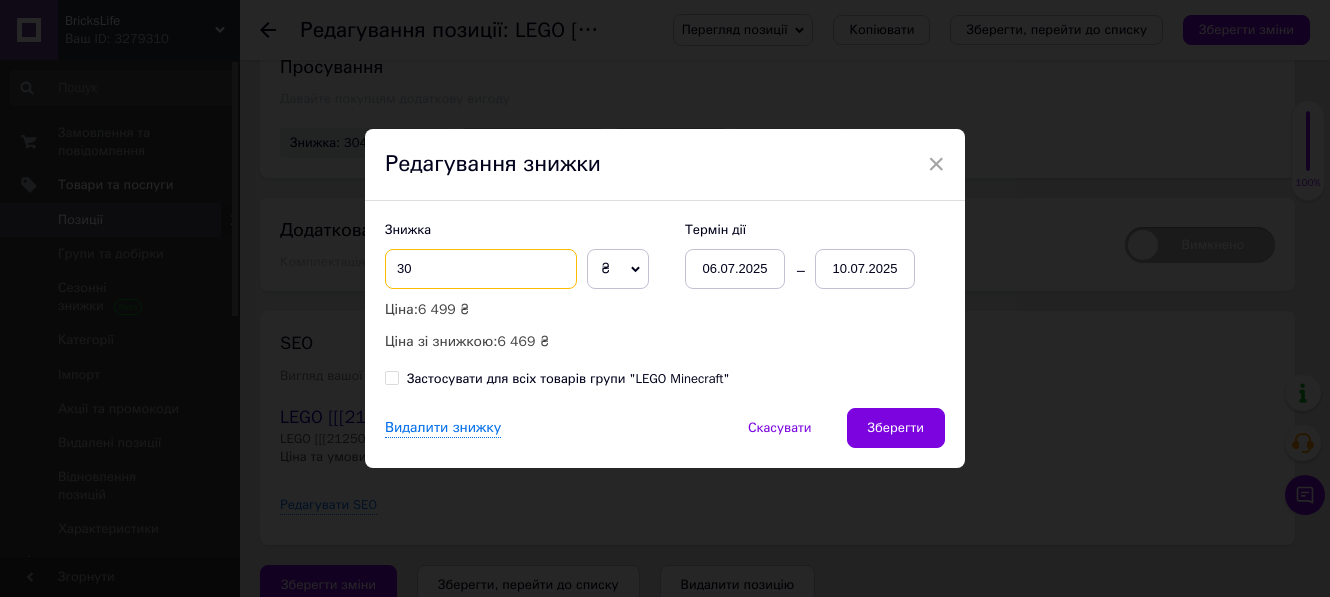 type on "3" 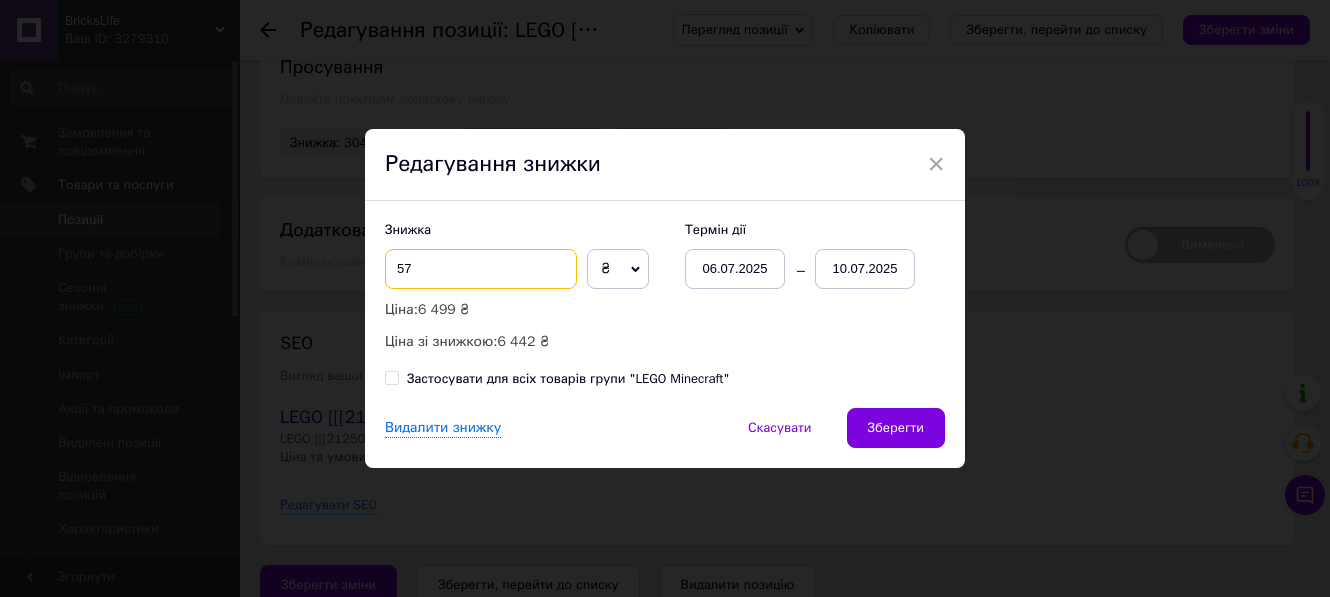 type on "5" 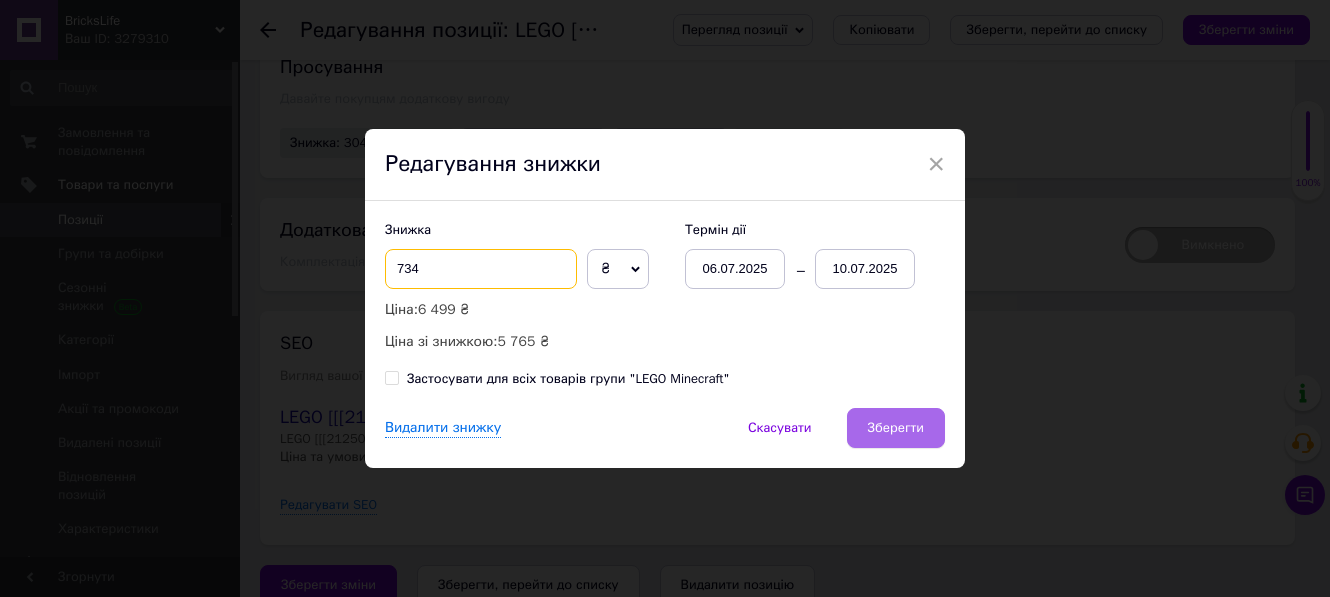 type on "734" 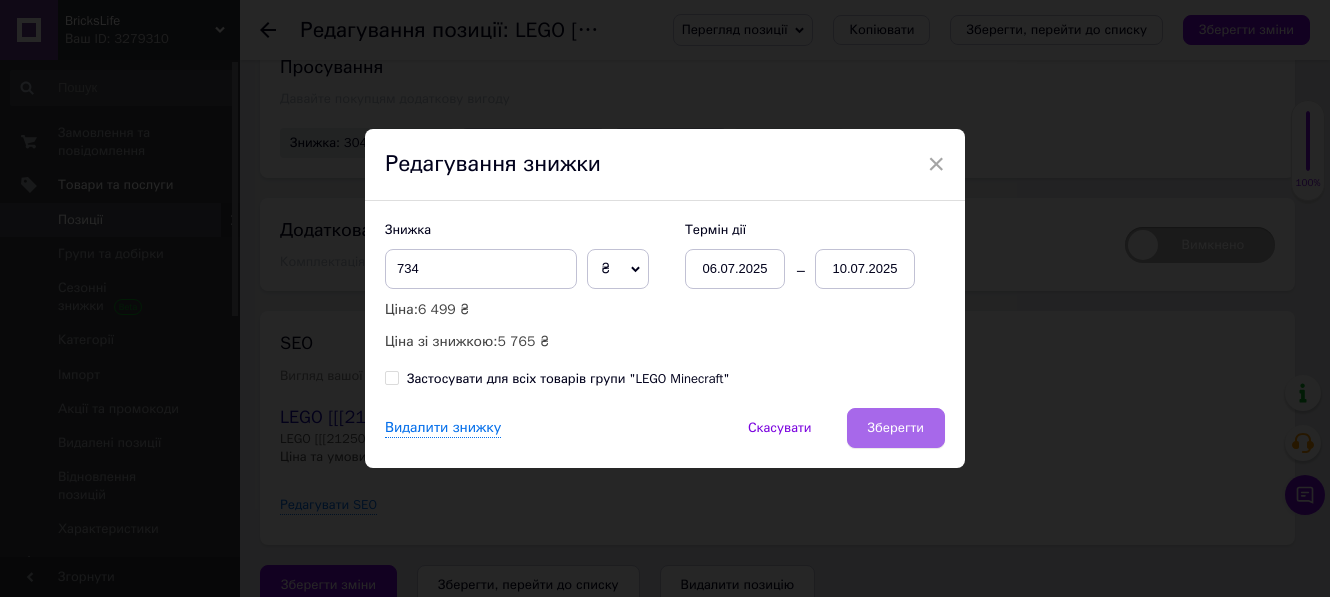 click on "Зберегти" at bounding box center [896, 428] 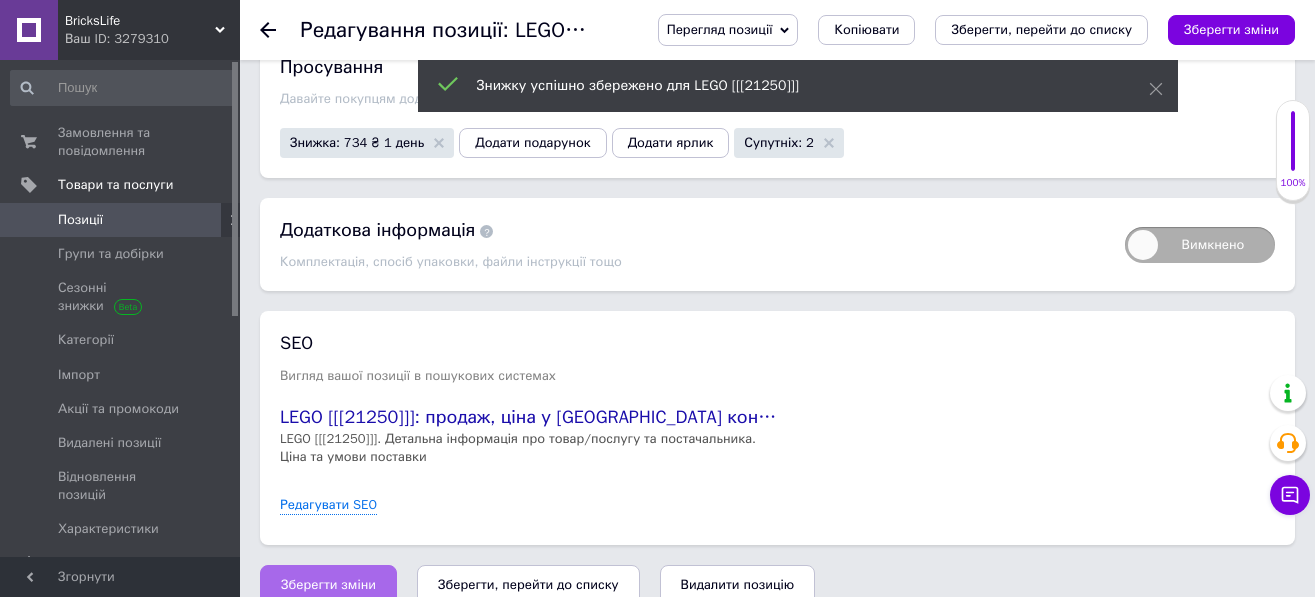 click on "Зберегти зміни" at bounding box center (328, 585) 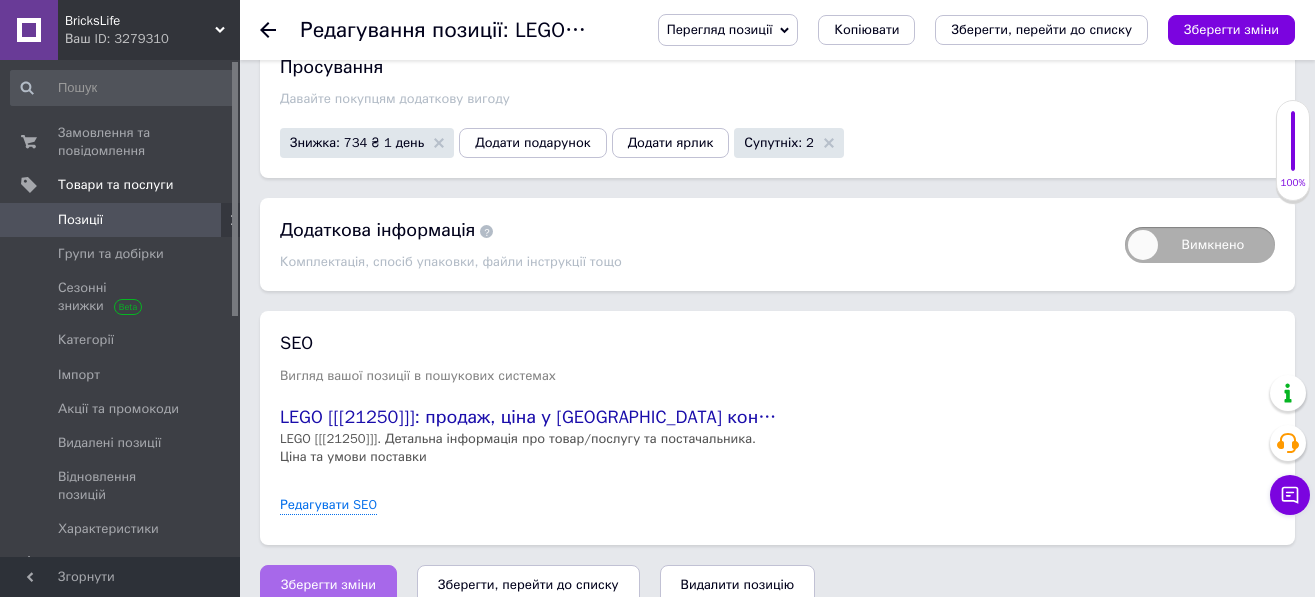click on "Зберегти зміни" at bounding box center (328, 585) 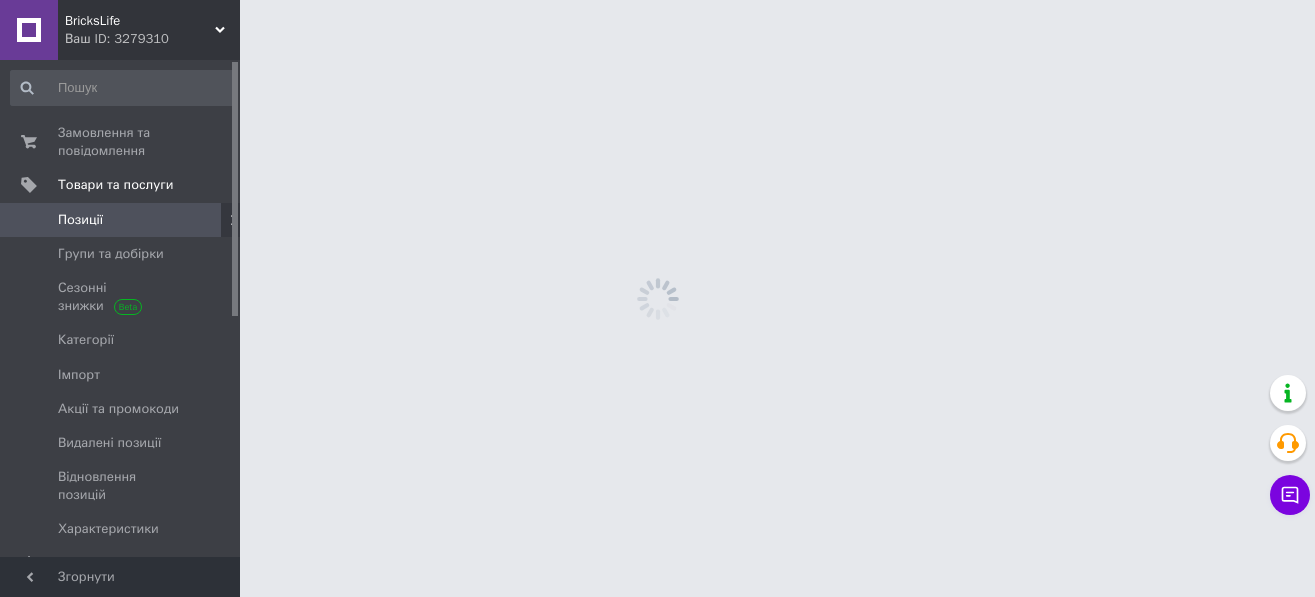 scroll, scrollTop: 0, scrollLeft: 0, axis: both 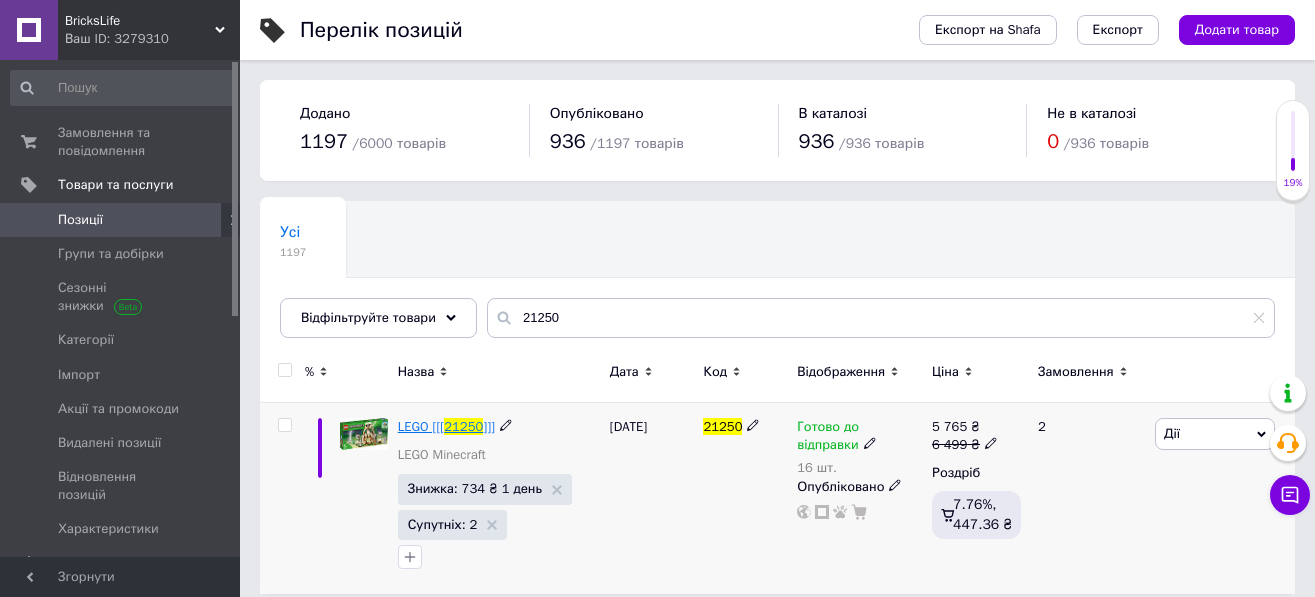 click on "21250" at bounding box center [463, 426] 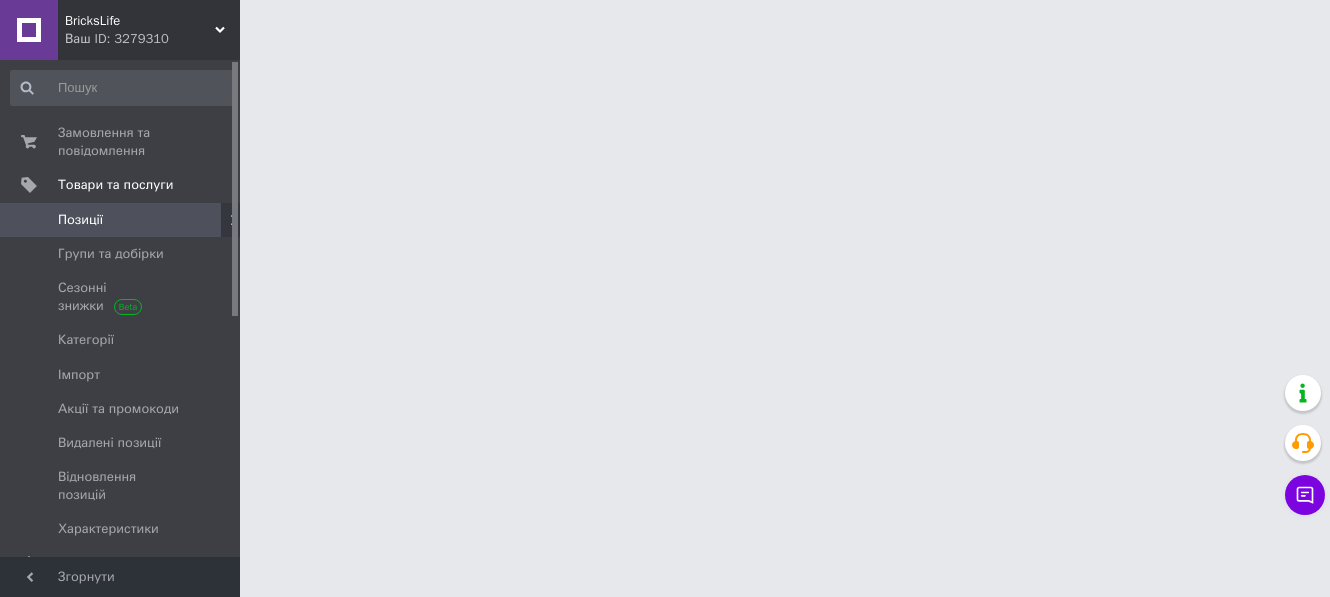 click on "BricksLife Ваш ID: 3279310 Сайт BricksLife Кабінет покупця Перевірити стан системи Сторінка на порталі Руслан Дмитриченко Довідка Вийти Замовлення та повідомлення 0 0 Товари та послуги Позиції Групи та добірки Сезонні знижки Категорії Імпорт Акції та промокоди Видалені позиції Відновлення позицій Характеристики Сповіщення 0 0 Показники роботи компанії Панель управління Відгуки Клієнти Каталог ProSale Аналітика Інструменти веб-майстра та SEO Управління сайтом Гаманець компанії Маркет Налаштування Тарифи та рахунки" at bounding box center (665, 25) 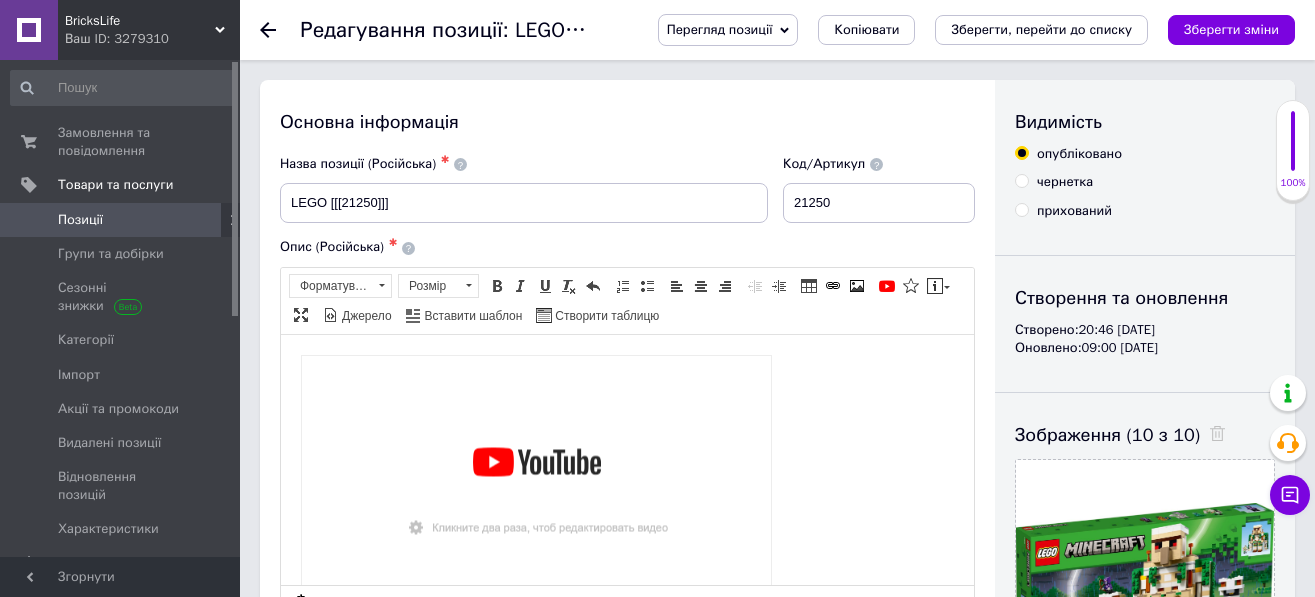 scroll, scrollTop: 0, scrollLeft: 0, axis: both 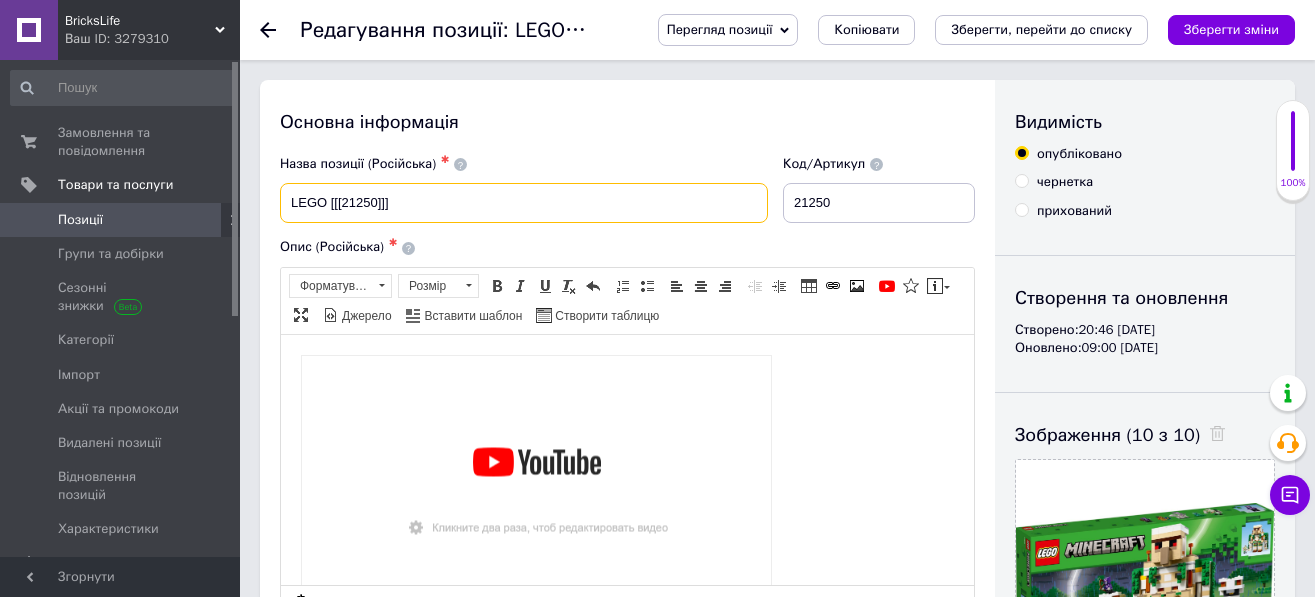 click on "LEGO [[[21250]]]" at bounding box center [524, 203] 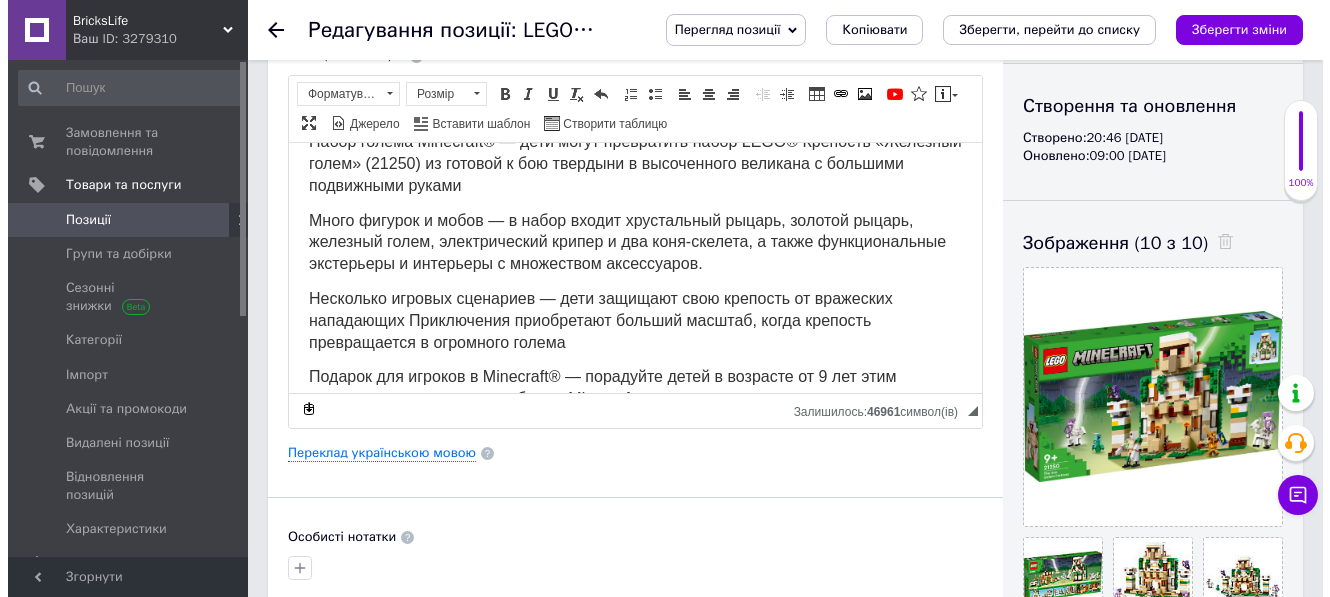 scroll, scrollTop: 200, scrollLeft: 0, axis: vertical 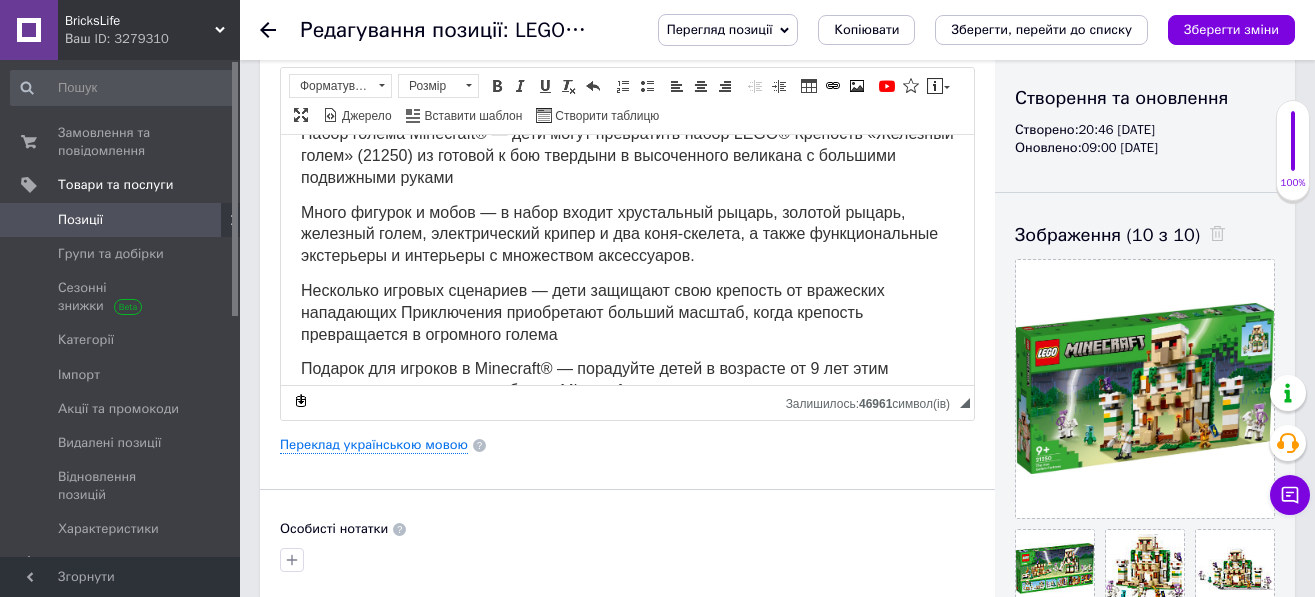 type on "LEGO [[[21250]]] оригинал" 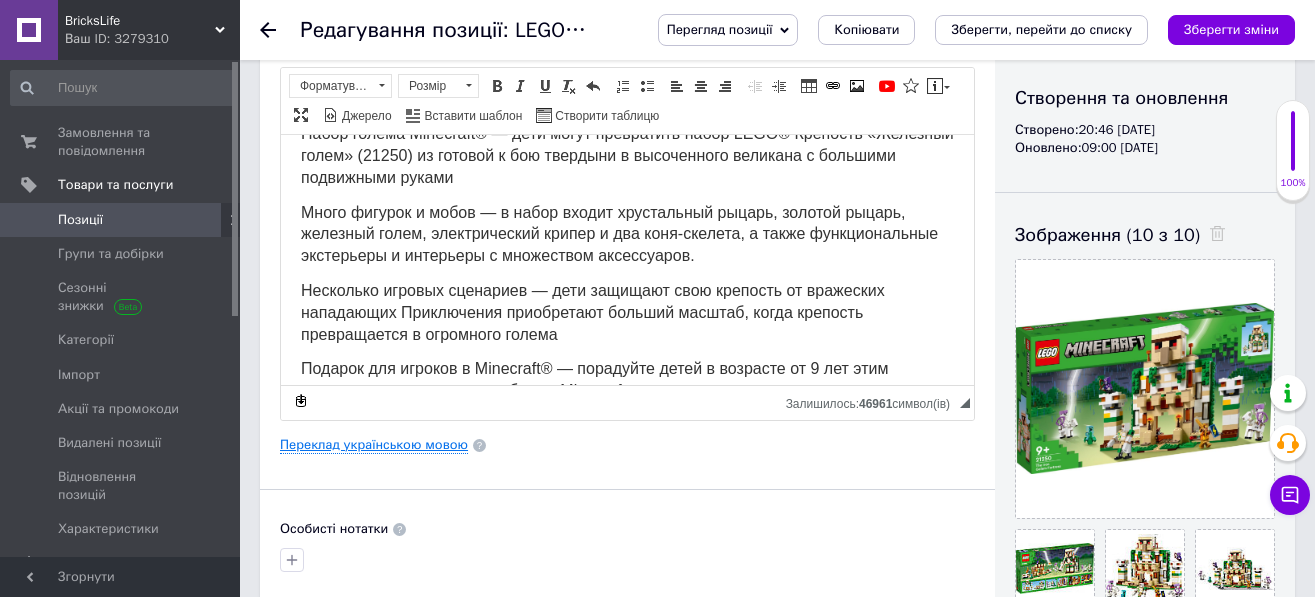click on "Переклад українською мовою" at bounding box center (374, 445) 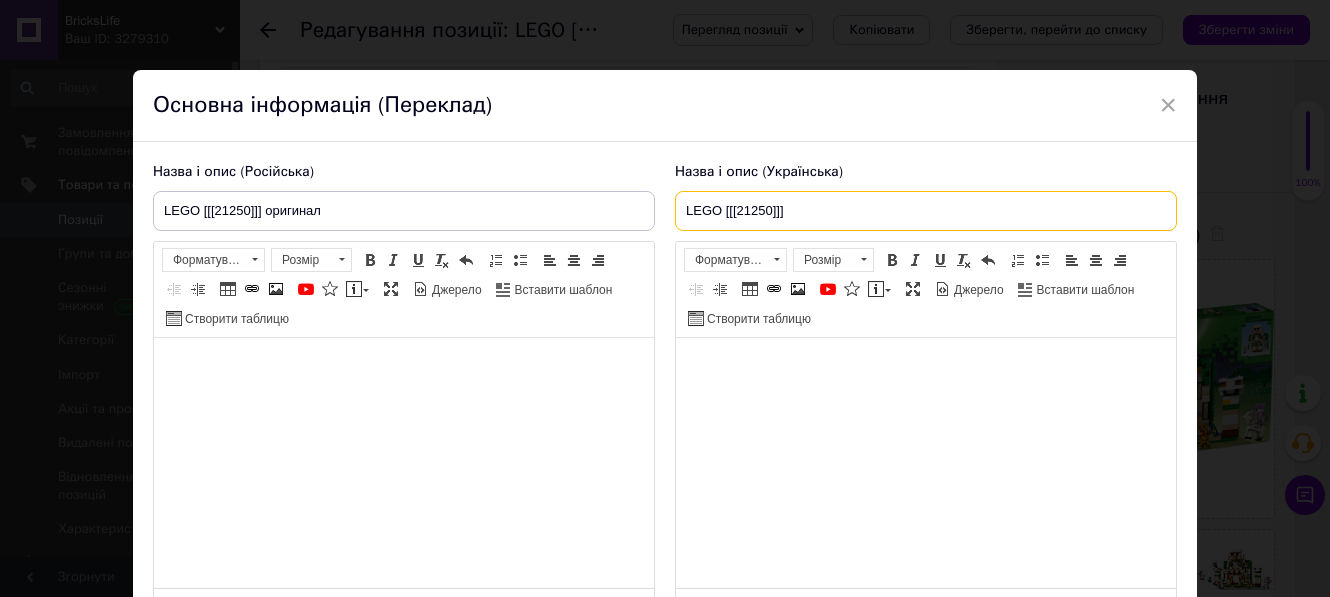 click on "LEGO [[[21250]]]" at bounding box center (926, 211) 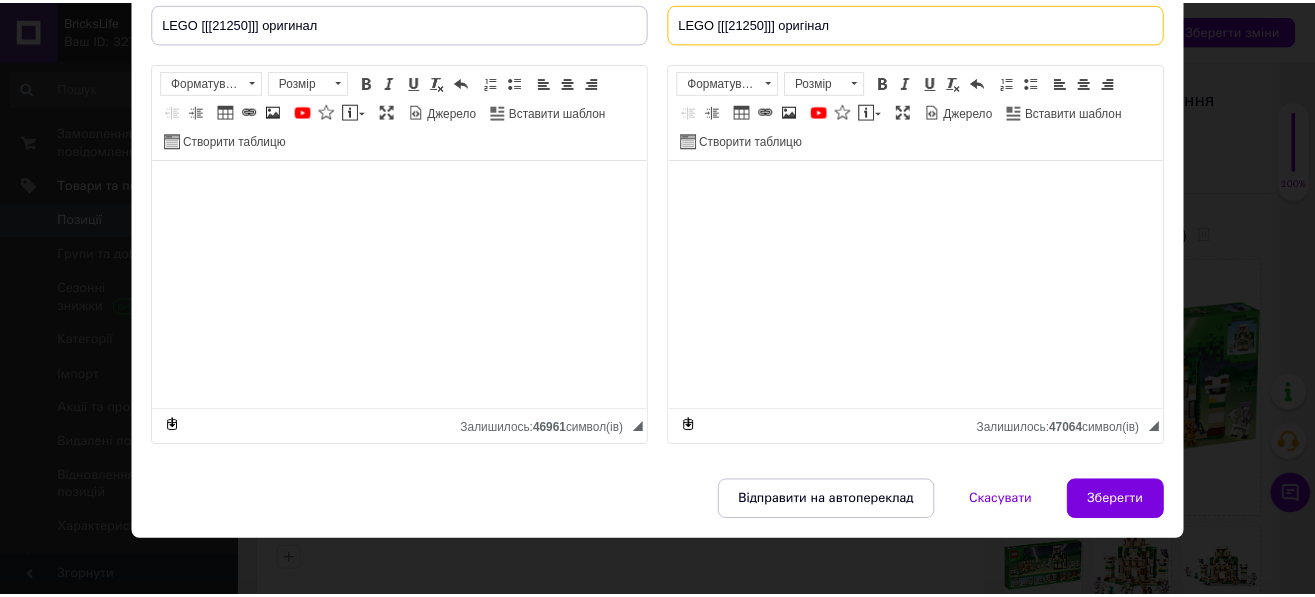 scroll, scrollTop: 202, scrollLeft: 0, axis: vertical 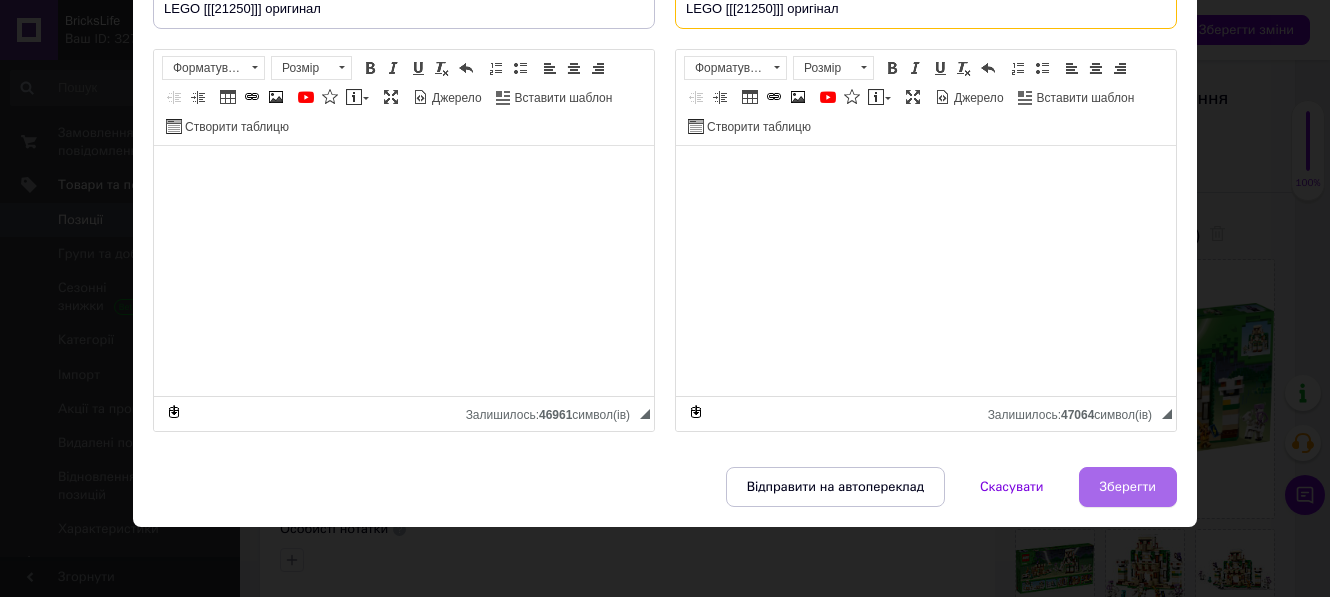 type on "LEGO [[[21250]]] оригінал" 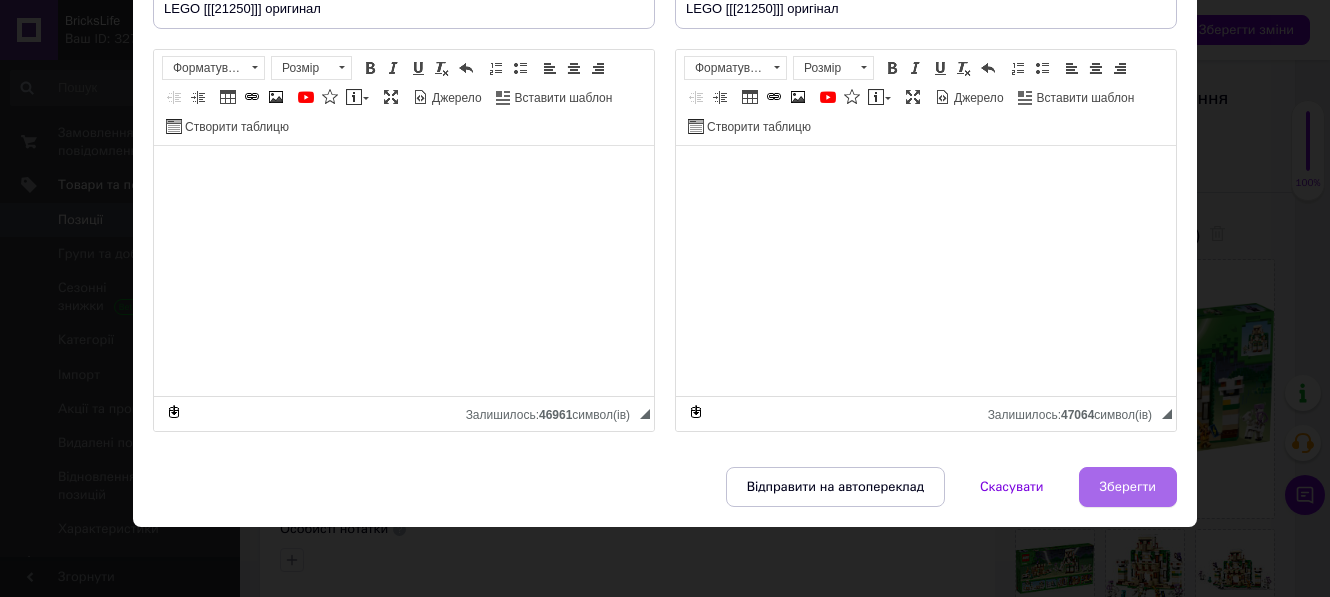 click on "Зберегти" at bounding box center [1128, 487] 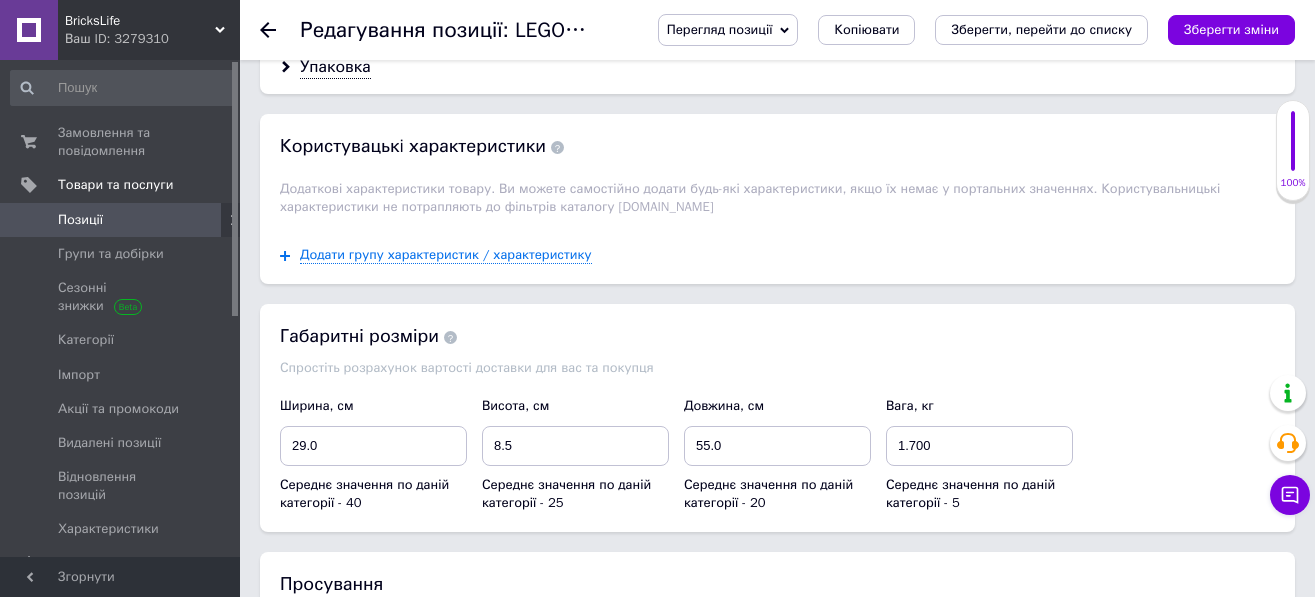 scroll, scrollTop: 2348, scrollLeft: 0, axis: vertical 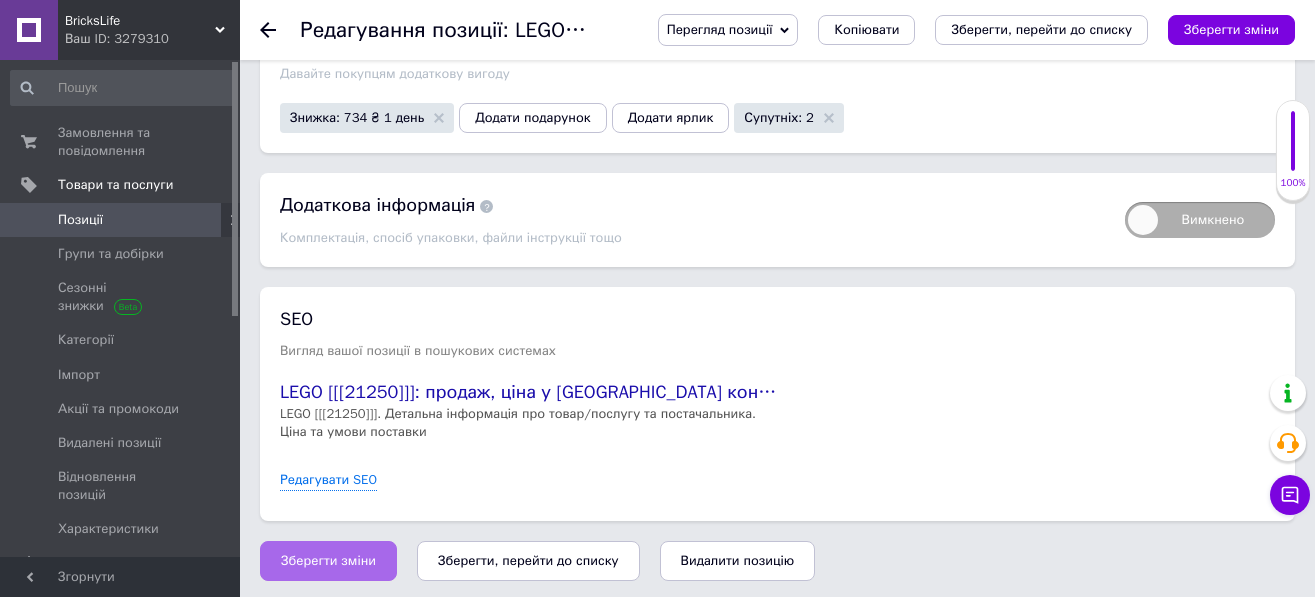 click on "Зберегти зміни" at bounding box center [328, 561] 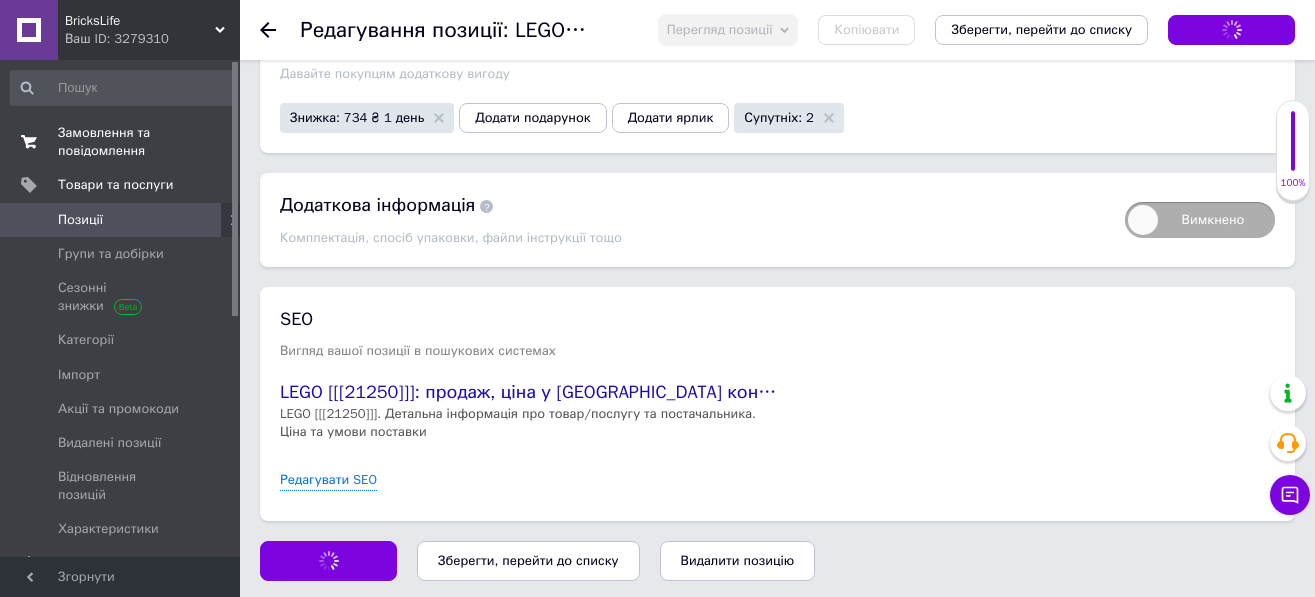 click on "Замовлення та повідомлення" at bounding box center [121, 142] 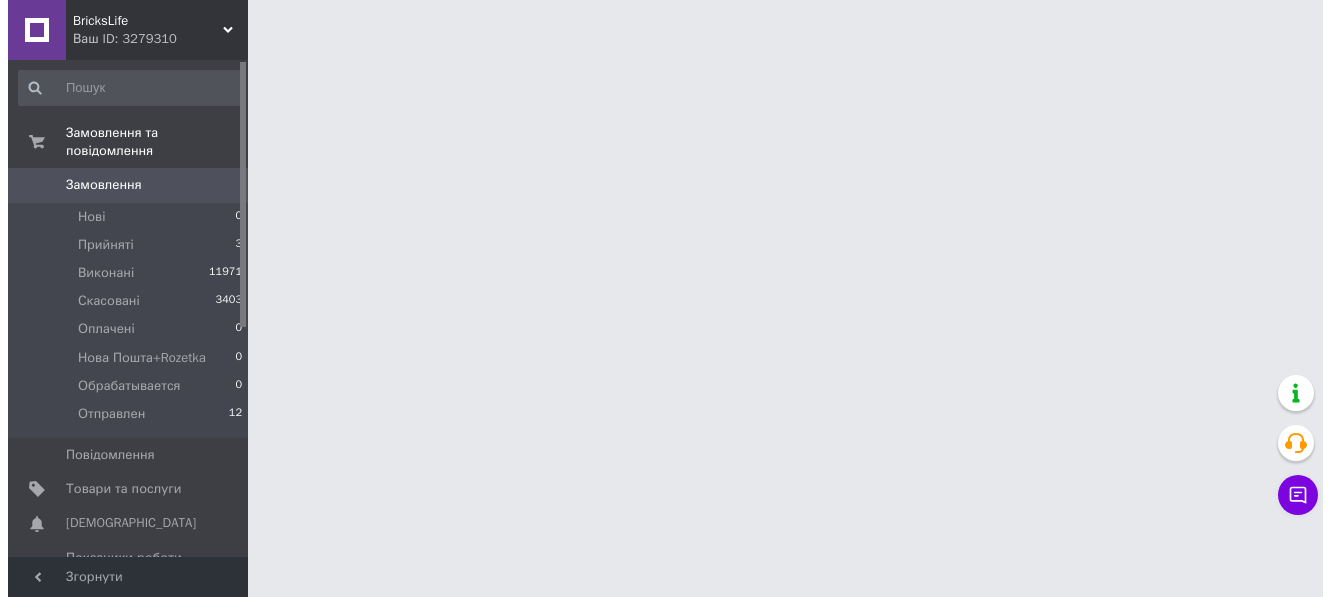 scroll, scrollTop: 0, scrollLeft: 0, axis: both 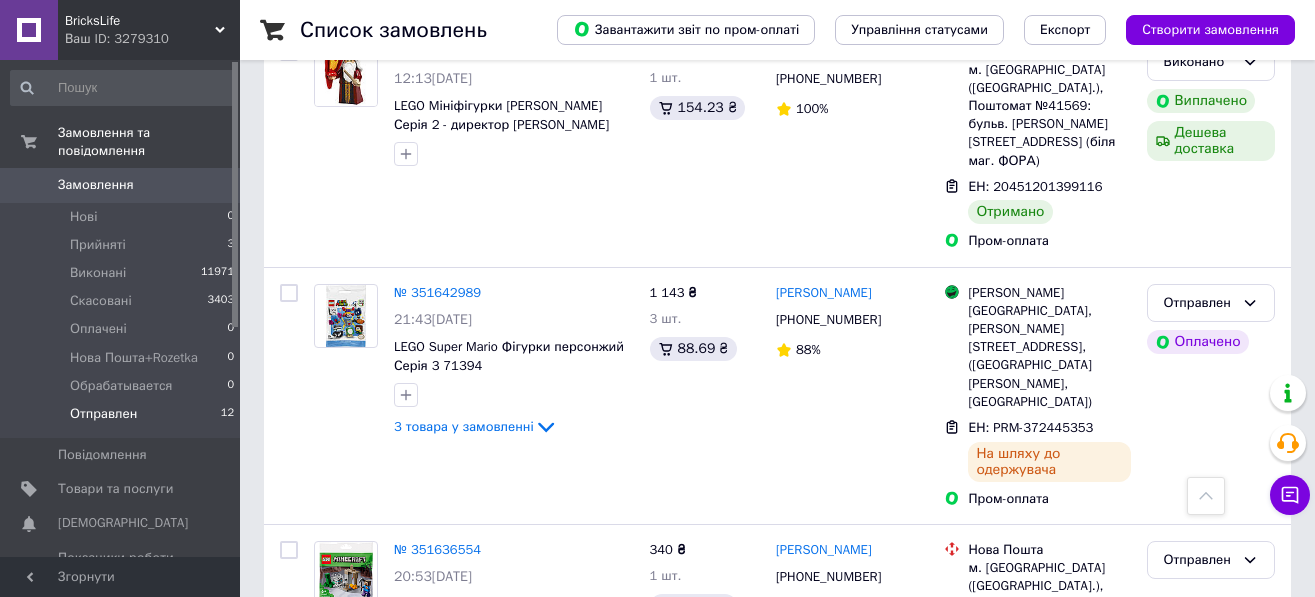 click on "12" at bounding box center [227, 414] 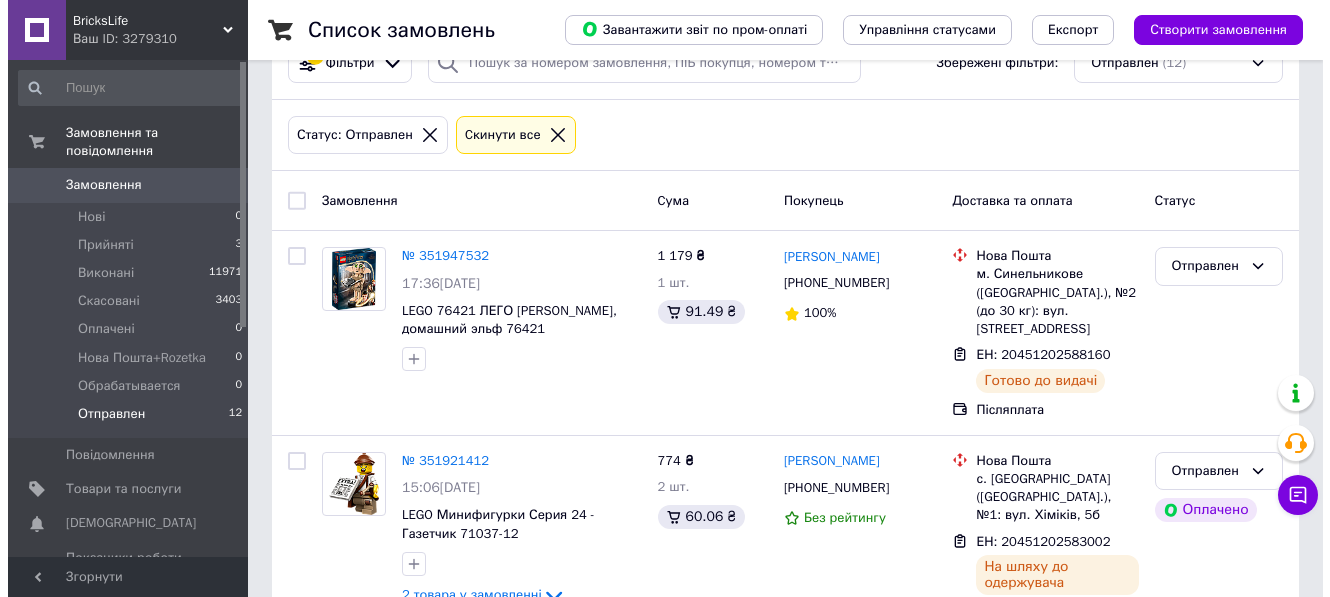 scroll, scrollTop: 0, scrollLeft: 0, axis: both 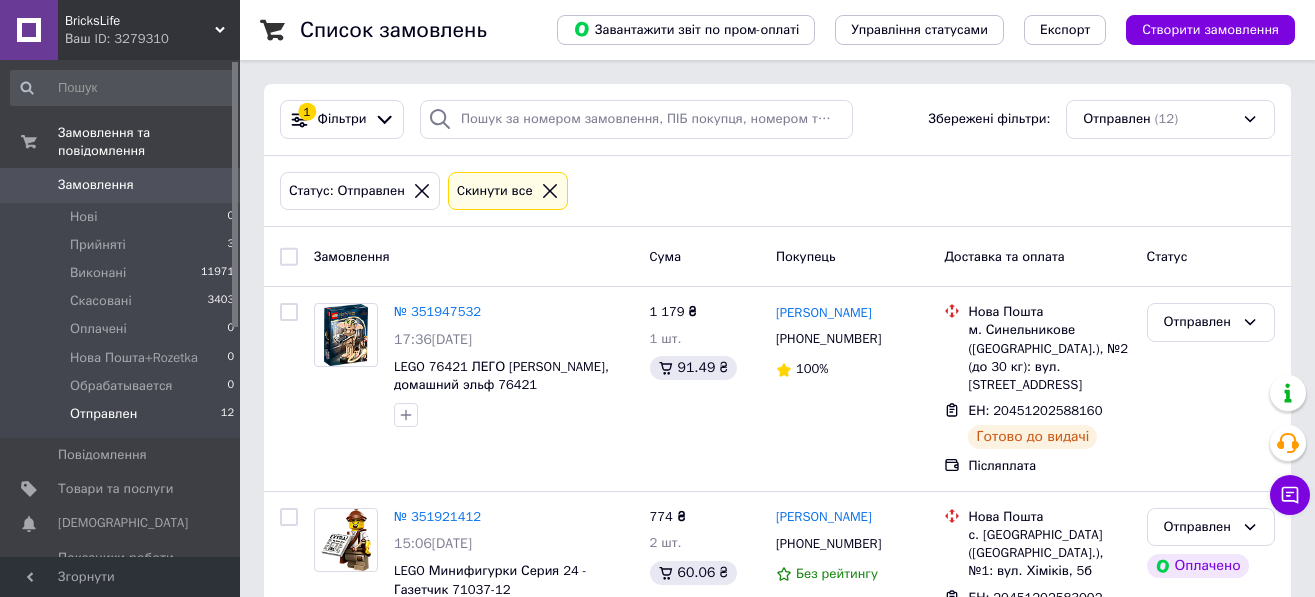 click on "Замовлення" at bounding box center [121, 185] 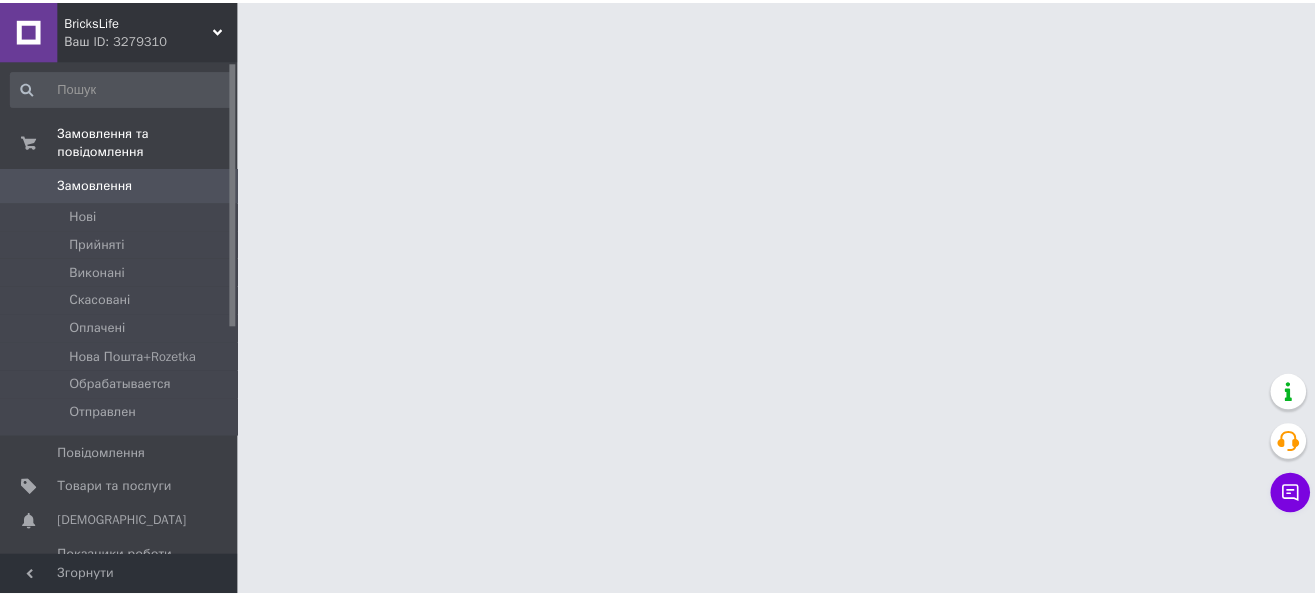 scroll, scrollTop: 0, scrollLeft: 0, axis: both 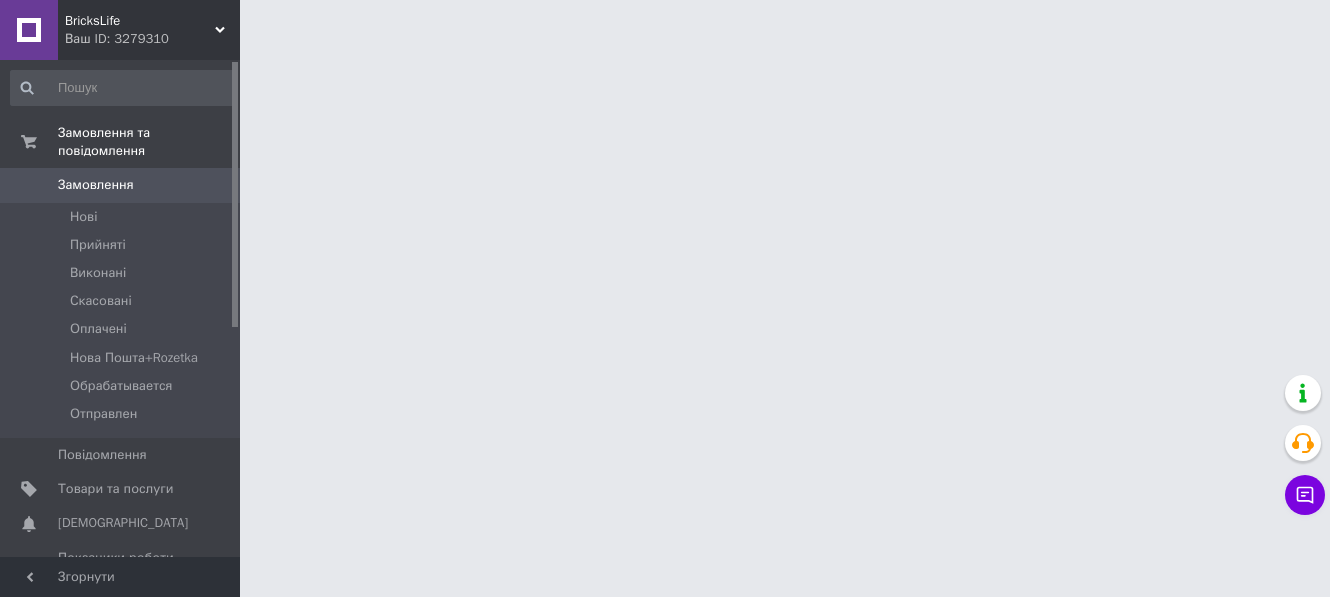 click on "Замовлення" at bounding box center [121, 185] 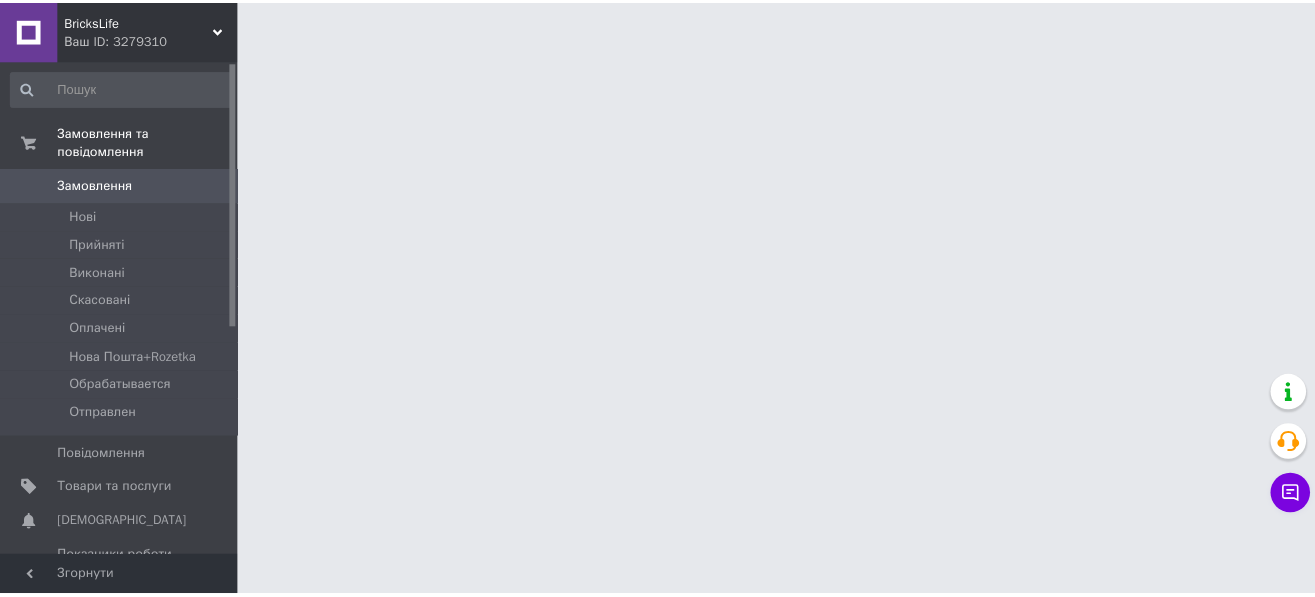 scroll, scrollTop: 0, scrollLeft: 0, axis: both 